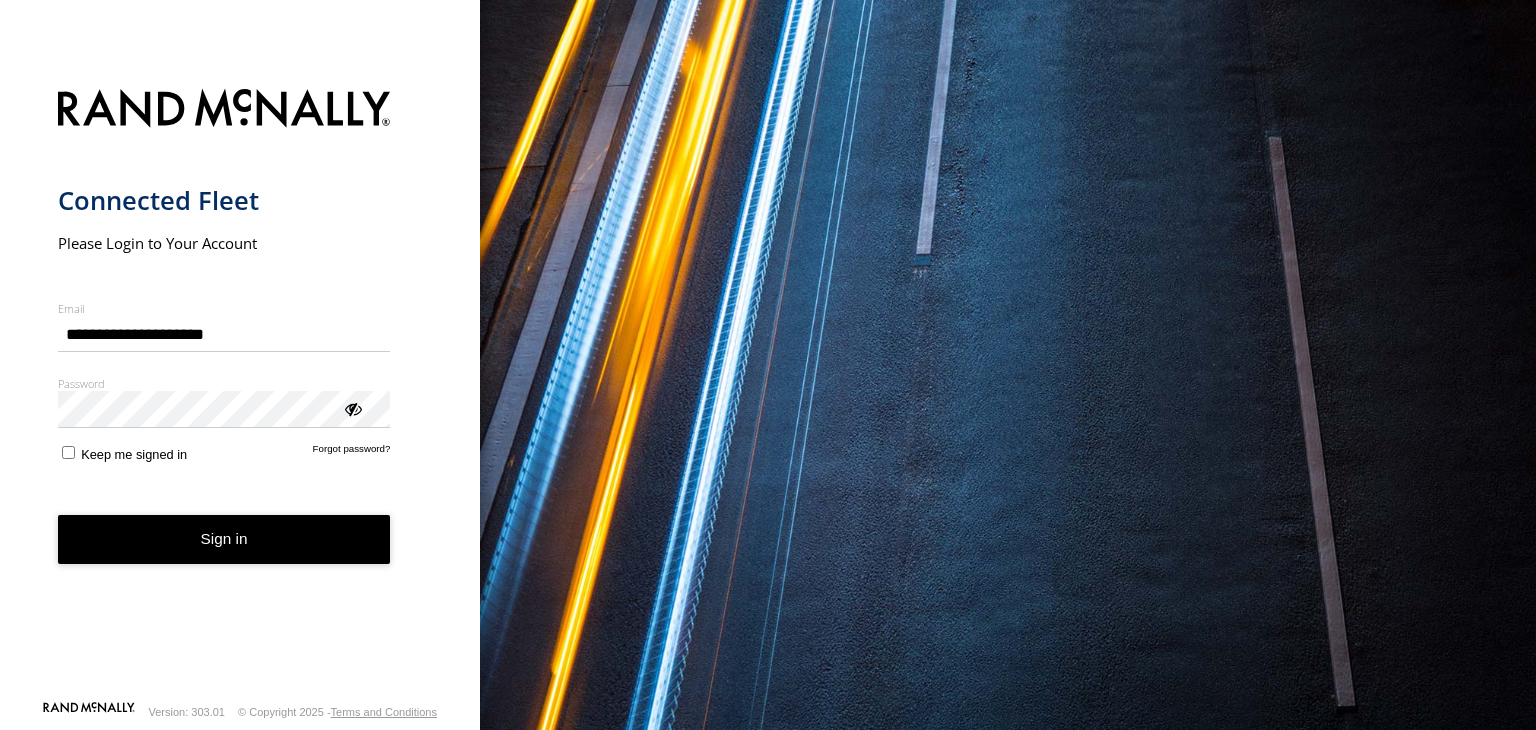 scroll, scrollTop: 0, scrollLeft: 0, axis: both 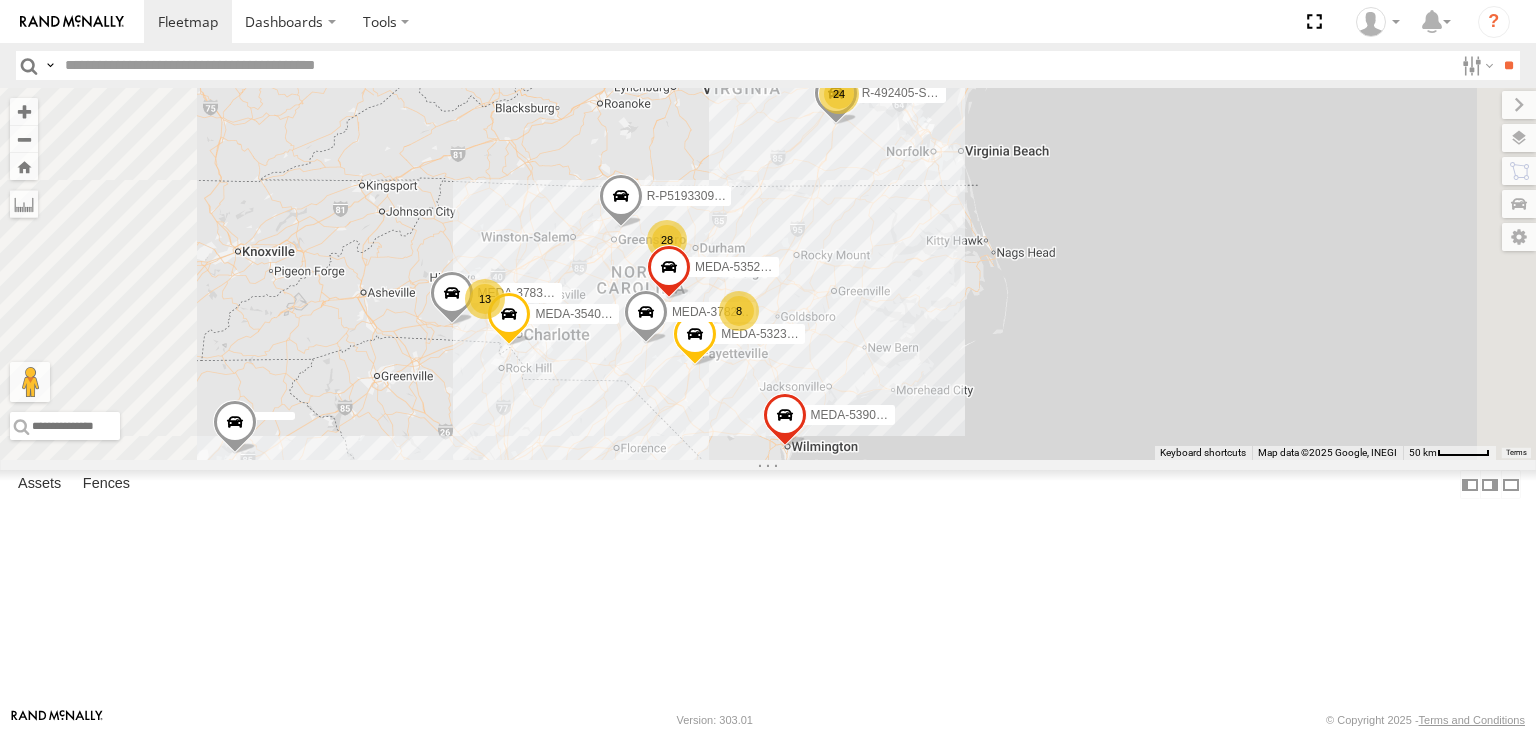 click at bounding box center [755, 65] 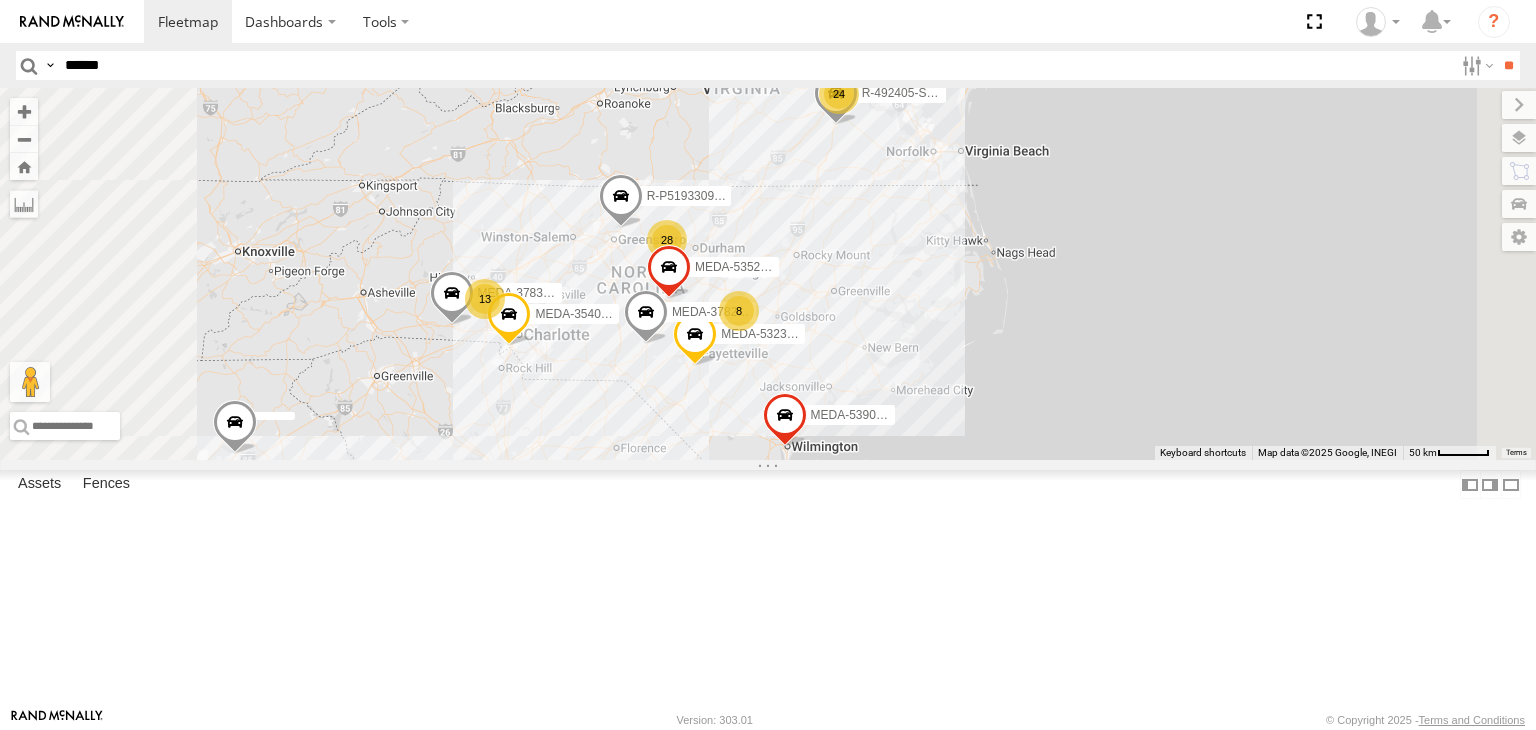type on "******" 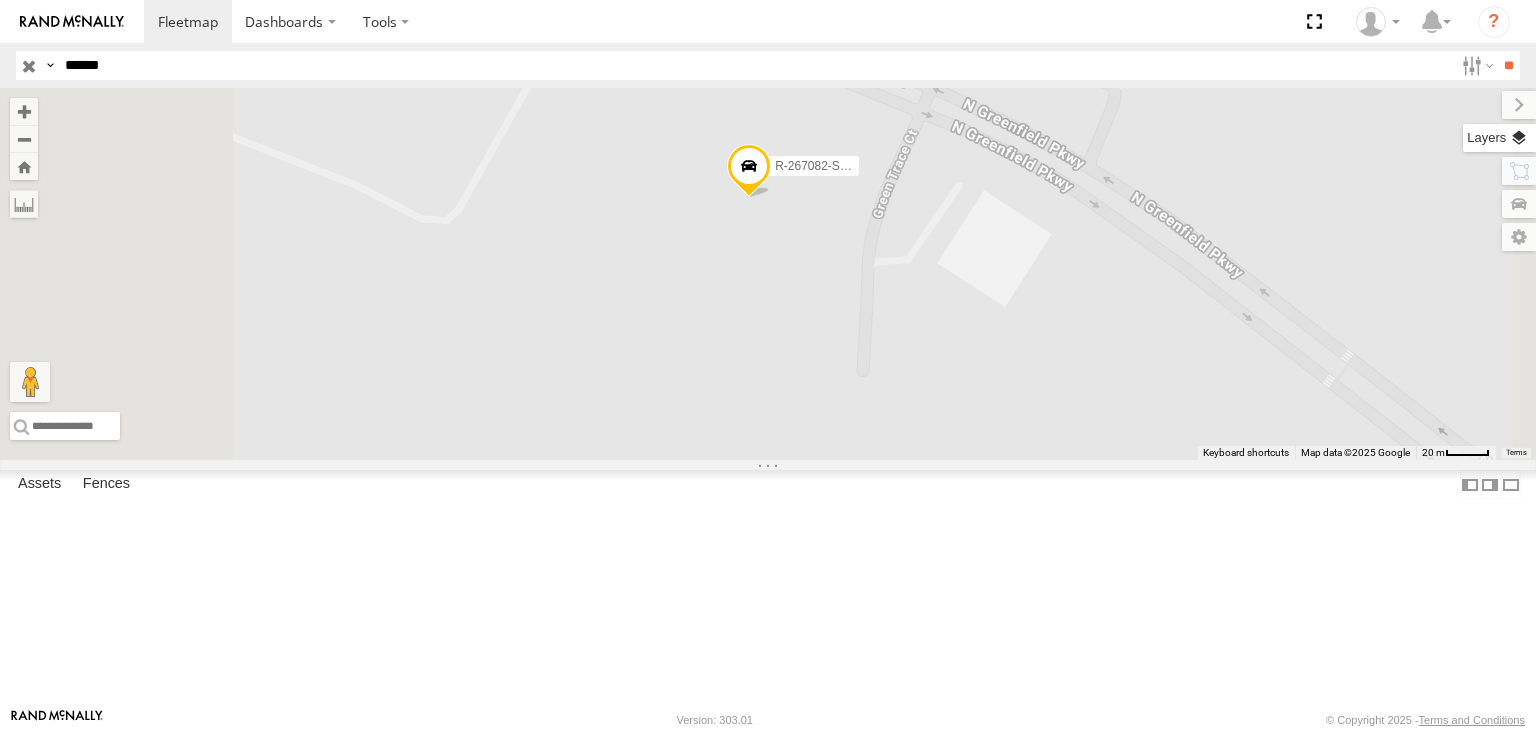 click at bounding box center (1499, 138) 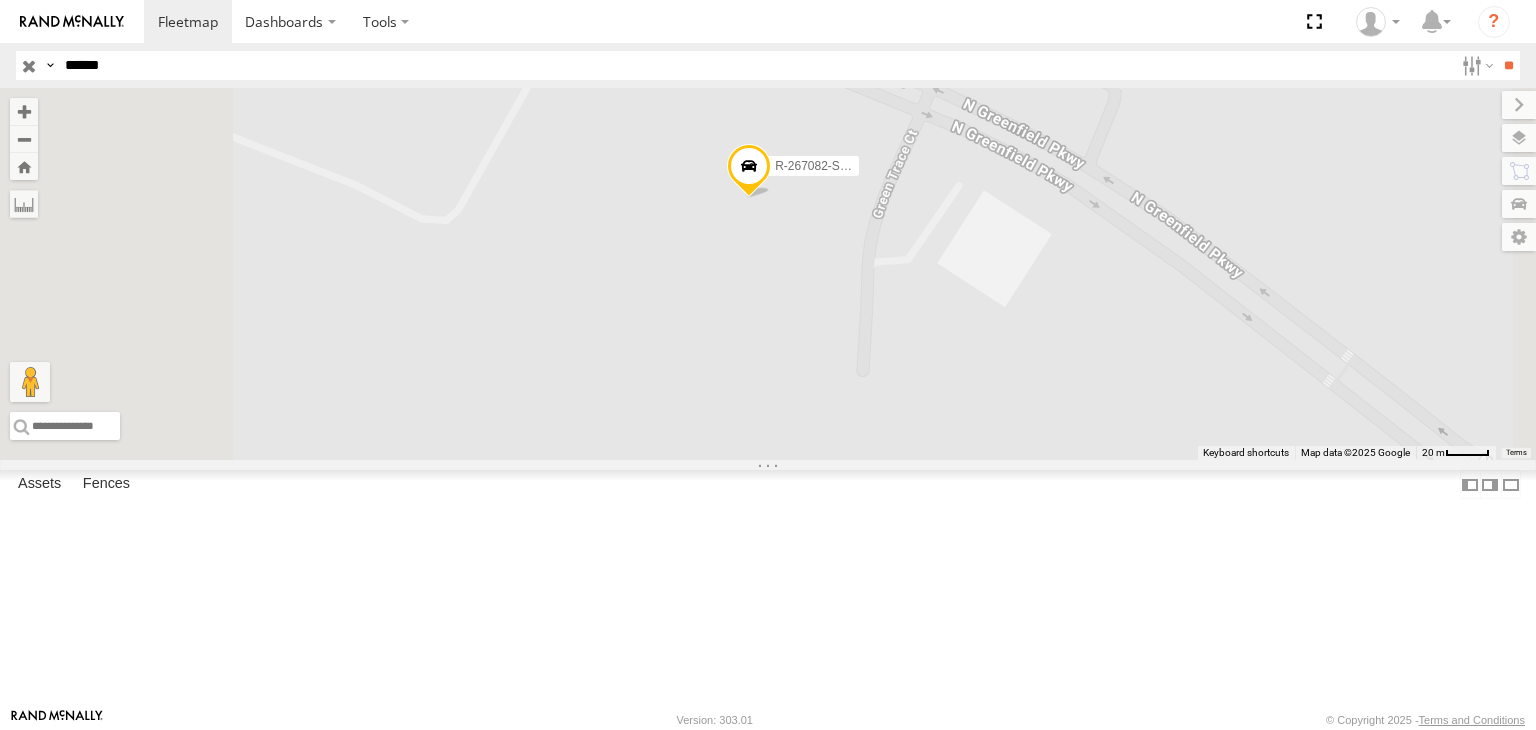 click at bounding box center (0, 0) 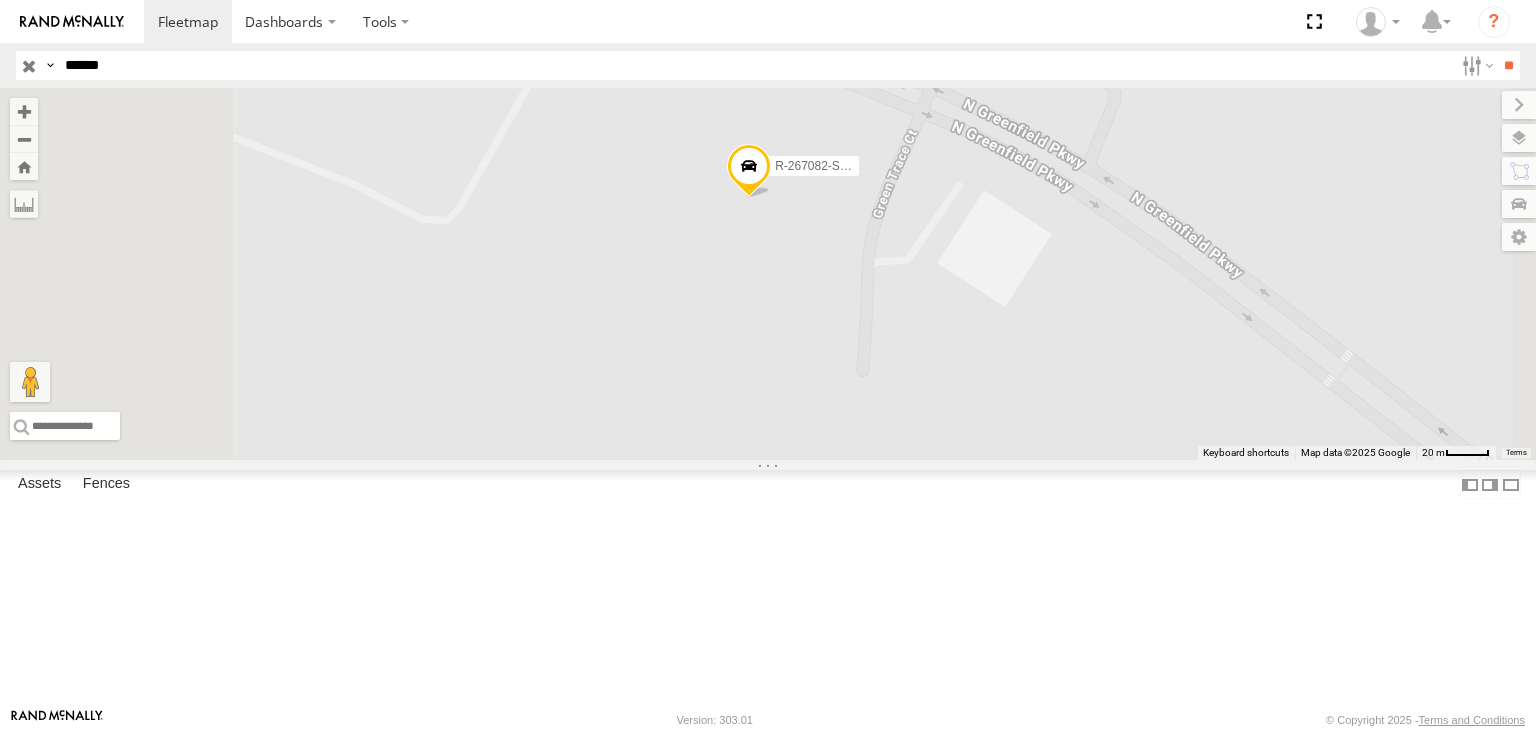 click on "Satellite" at bounding box center (0, 0) 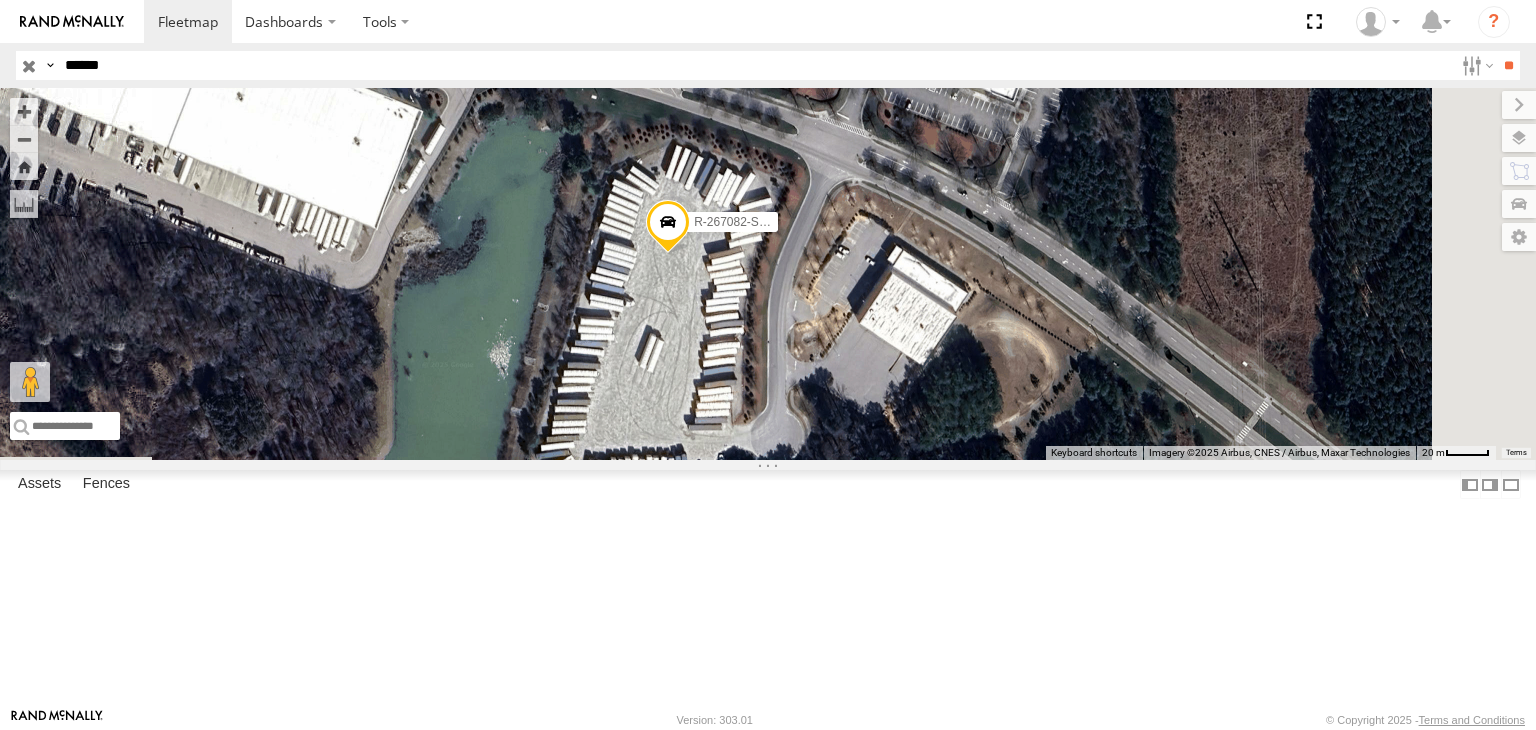 drag, startPoint x: 1064, startPoint y: 468, endPoint x: 967, endPoint y: 517, distance: 108.67382 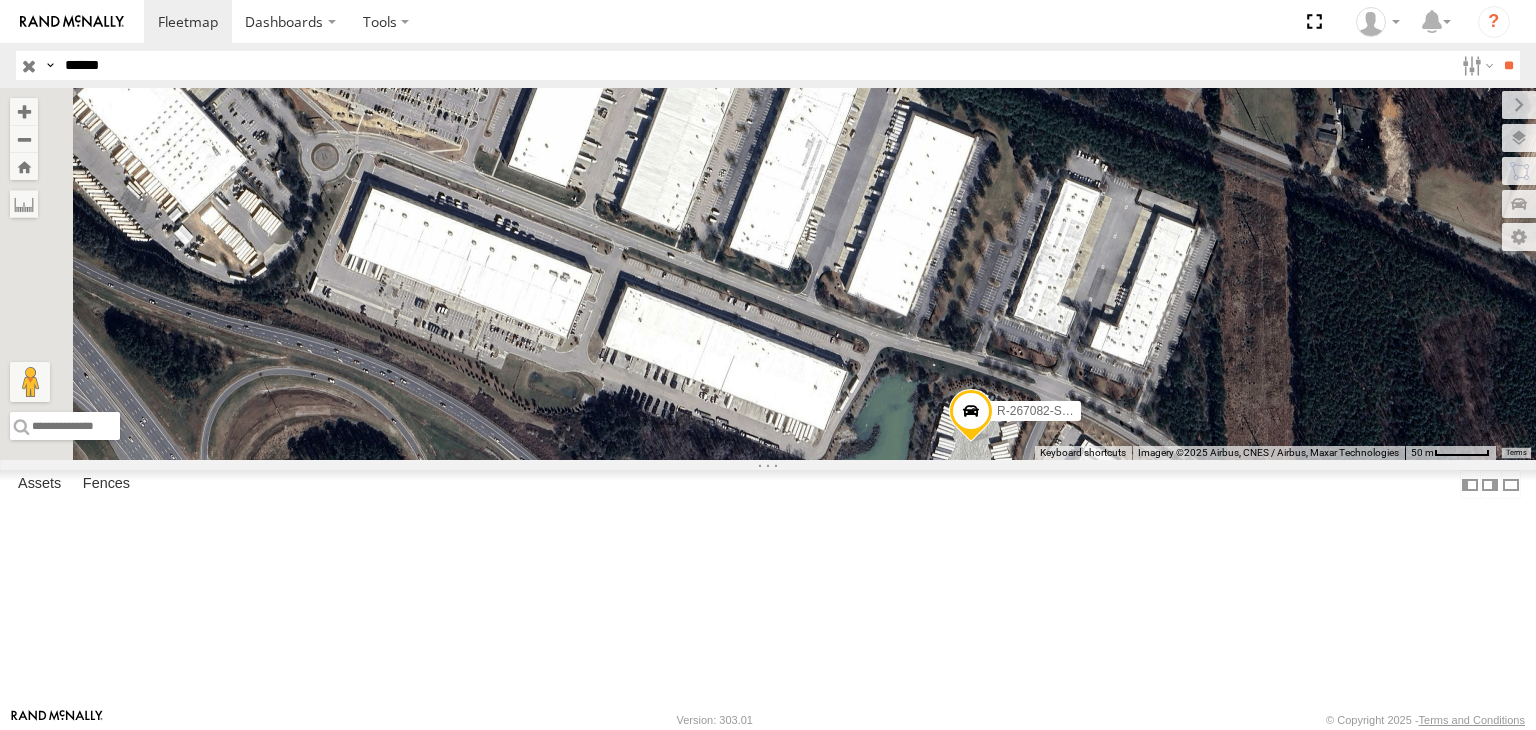 drag, startPoint x: 945, startPoint y: 581, endPoint x: 1106, endPoint y: 617, distance: 164.97575 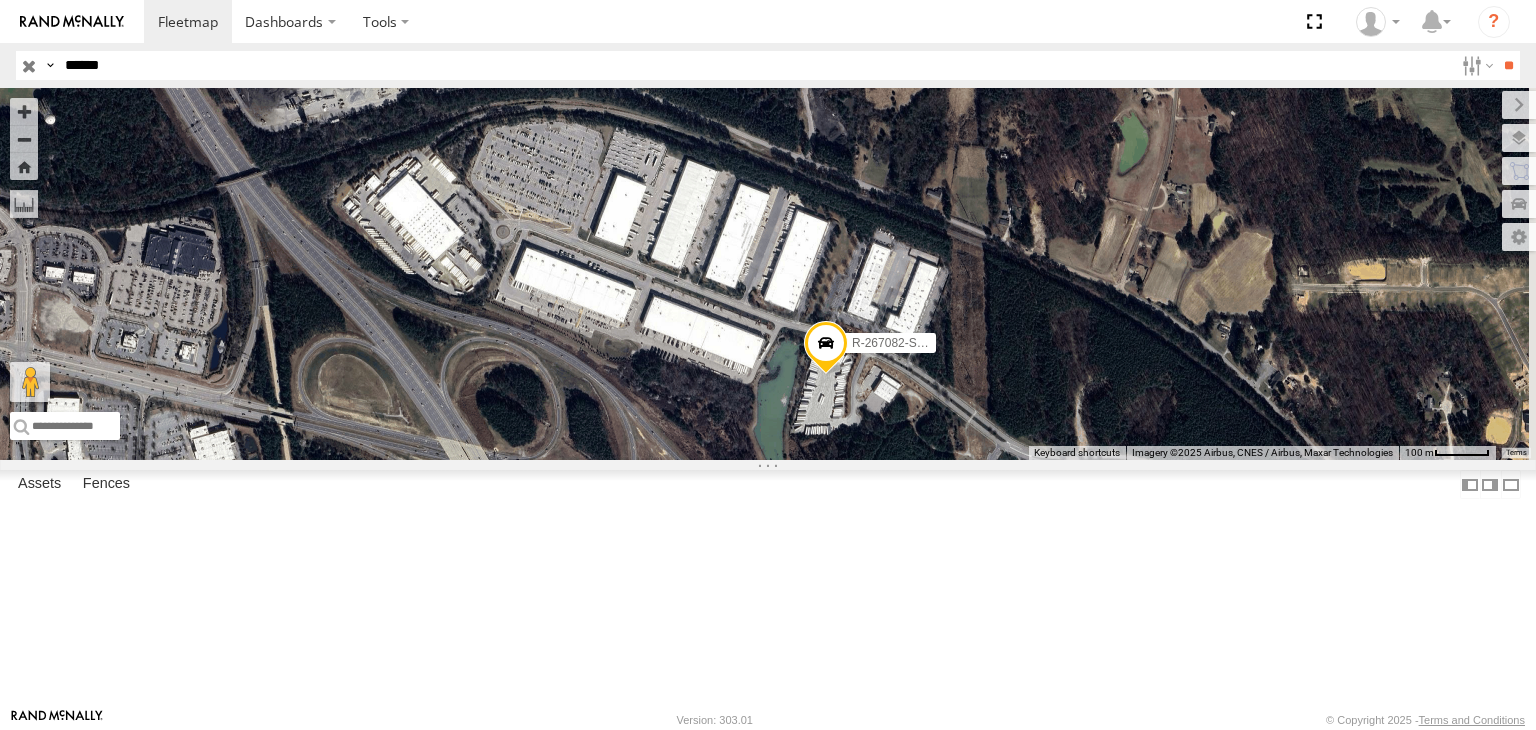 drag, startPoint x: 1130, startPoint y: 641, endPoint x: 1036, endPoint y: 545, distance: 134.35773 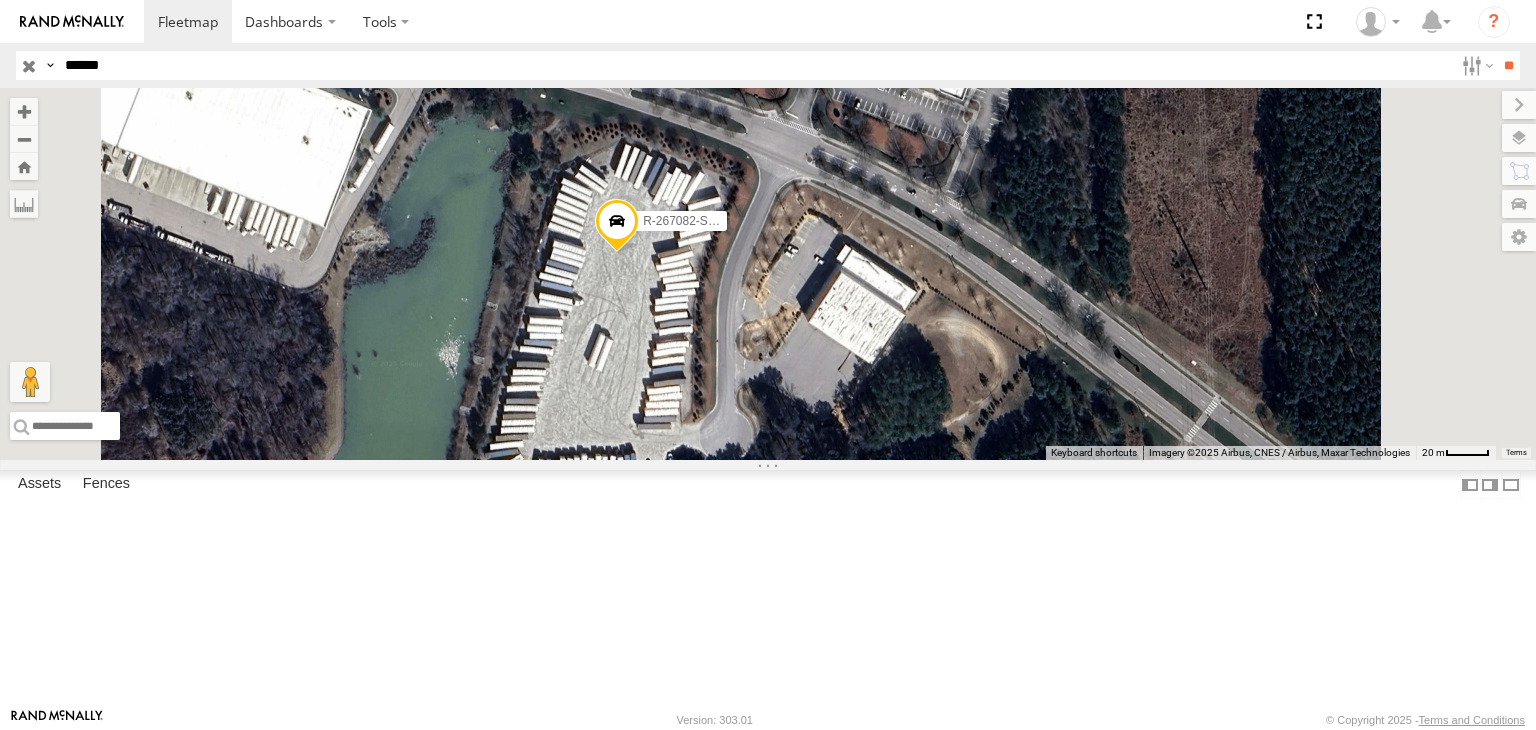 drag, startPoint x: 1072, startPoint y: 468, endPoint x: 968, endPoint y: 482, distance: 104.93808 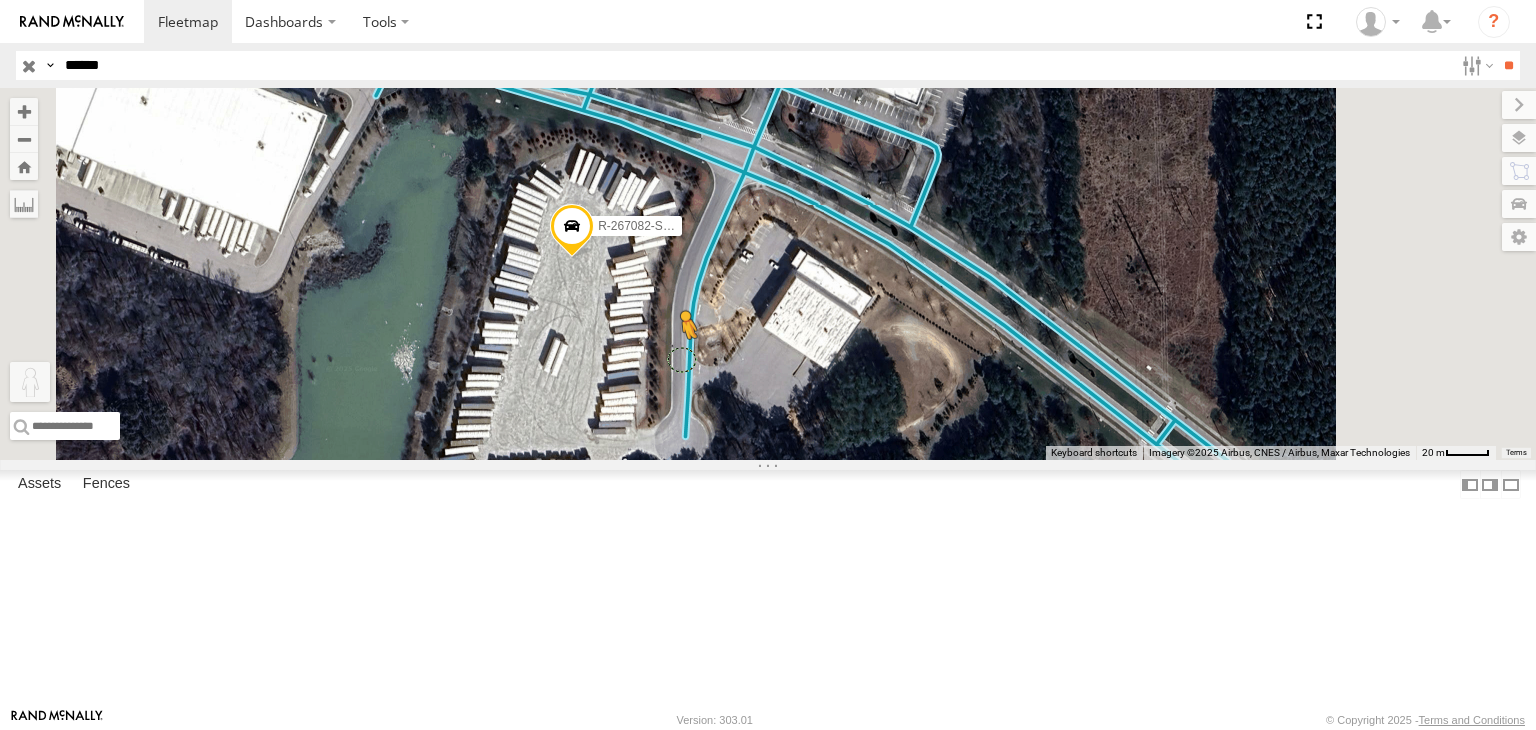 drag, startPoint x: 525, startPoint y: 627, endPoint x: 940, endPoint y: 479, distance: 440.60074 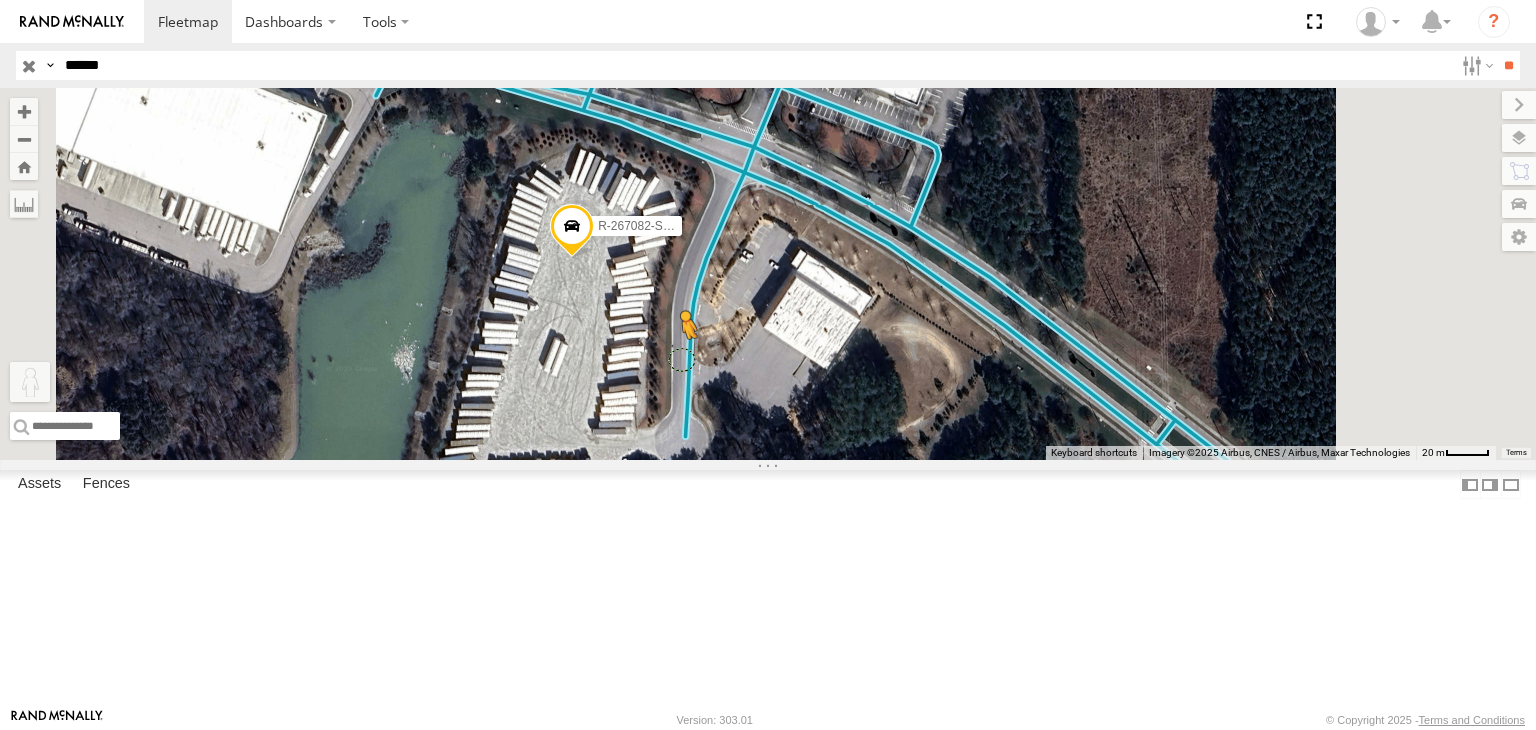 click on "R-267082-Swing To activate drag with keyboard, press Alt + Enter. Once in keyboard drag state, use the arrow keys to move the marker. To complete the drag, press the Enter key. To cancel, press Escape. Loading... Keyboard shortcuts Map Data Imagery ©2025 Airbus, CNES / Airbus, Maxar Technologies Imagery ©2025 Airbus, CNES / Airbus, Maxar Technologies 20 m  Click to toggle between metric and imperial units Terms Report a map error" at bounding box center (768, 274) 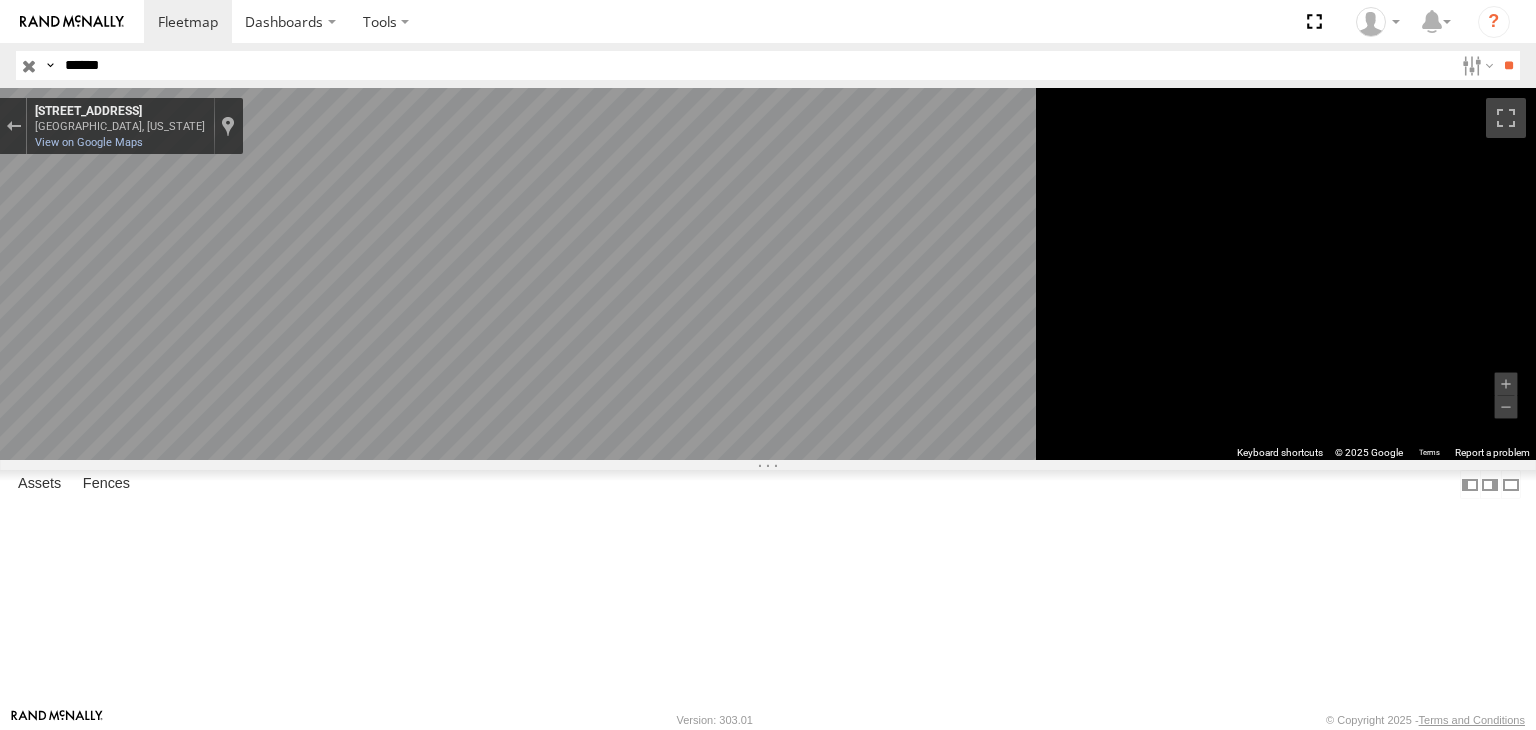 click 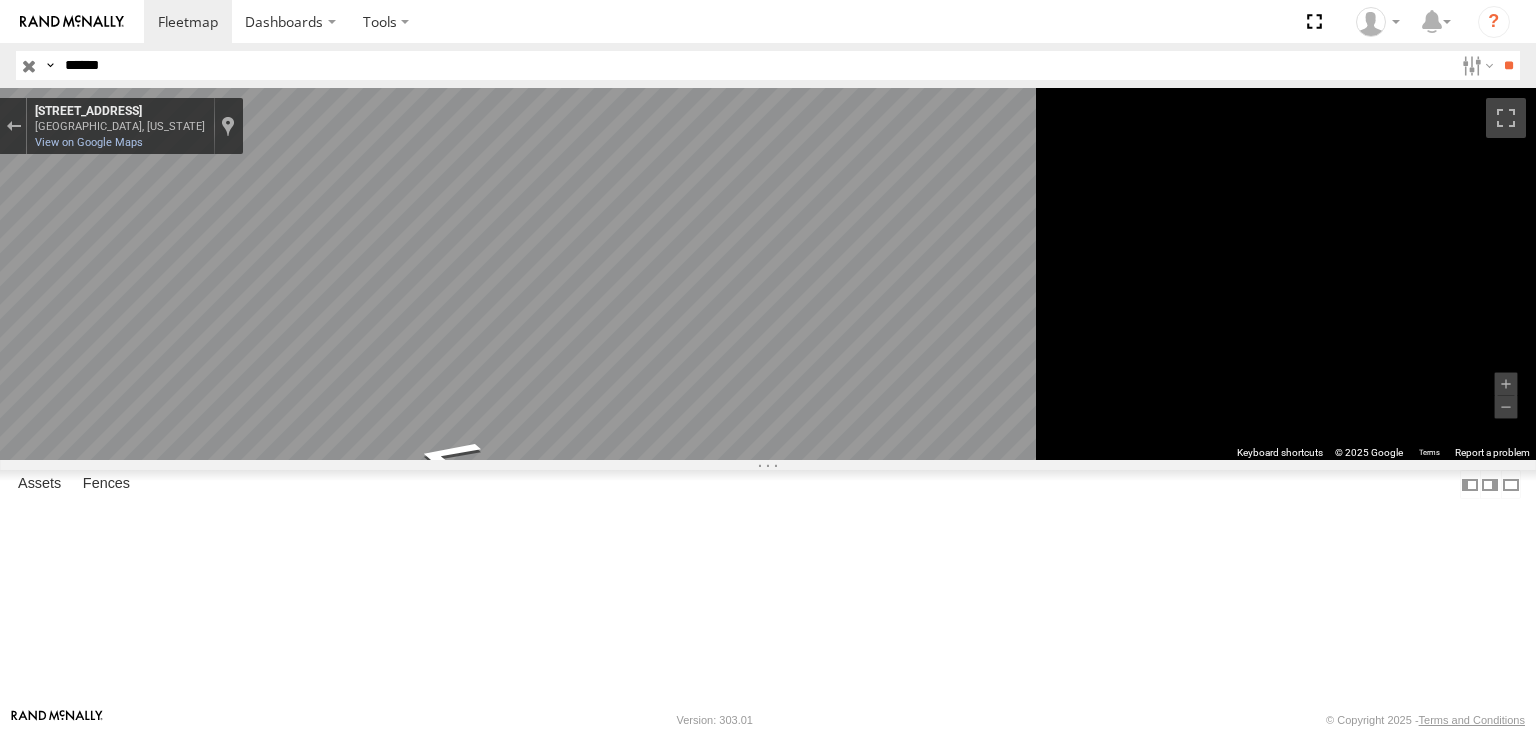 click on "To navigate the map with touch gestures double-tap and hold your finger on the map, then drag the map. ← Move left → Move right ↑ Move up ↓ Move down + Zoom in - Zoom out Home Jump left by 75% End Jump right by 75% Page Up Jump up by 75% Page Down Jump down by 75% R-267082-Swing To activate drag with keyboard, press Alt + Enter. Once in keyboard drag state, use the arrow keys to move the marker. To complete the drag, press the Enter key. To cancel, press Escape. Loading... Keyboard shortcuts Map Data Imagery ©2025 Airbus, CNES / Airbus, Maxar Technologies Imagery ©2025 Airbus, CNES / Airbus, Maxar Technologies 20 m  Click to toggle between metric and imperial units Terms Report a map error                 ← Move left → Move right ↑ Move up ↓ Move down + Zoom in - Zoom out             [STREET_ADDRESS][US_STATE]            View on Google Maps        Custom Imagery                 This image is no longer available Keyboard shortcuts Terms" at bounding box center (768, 398) 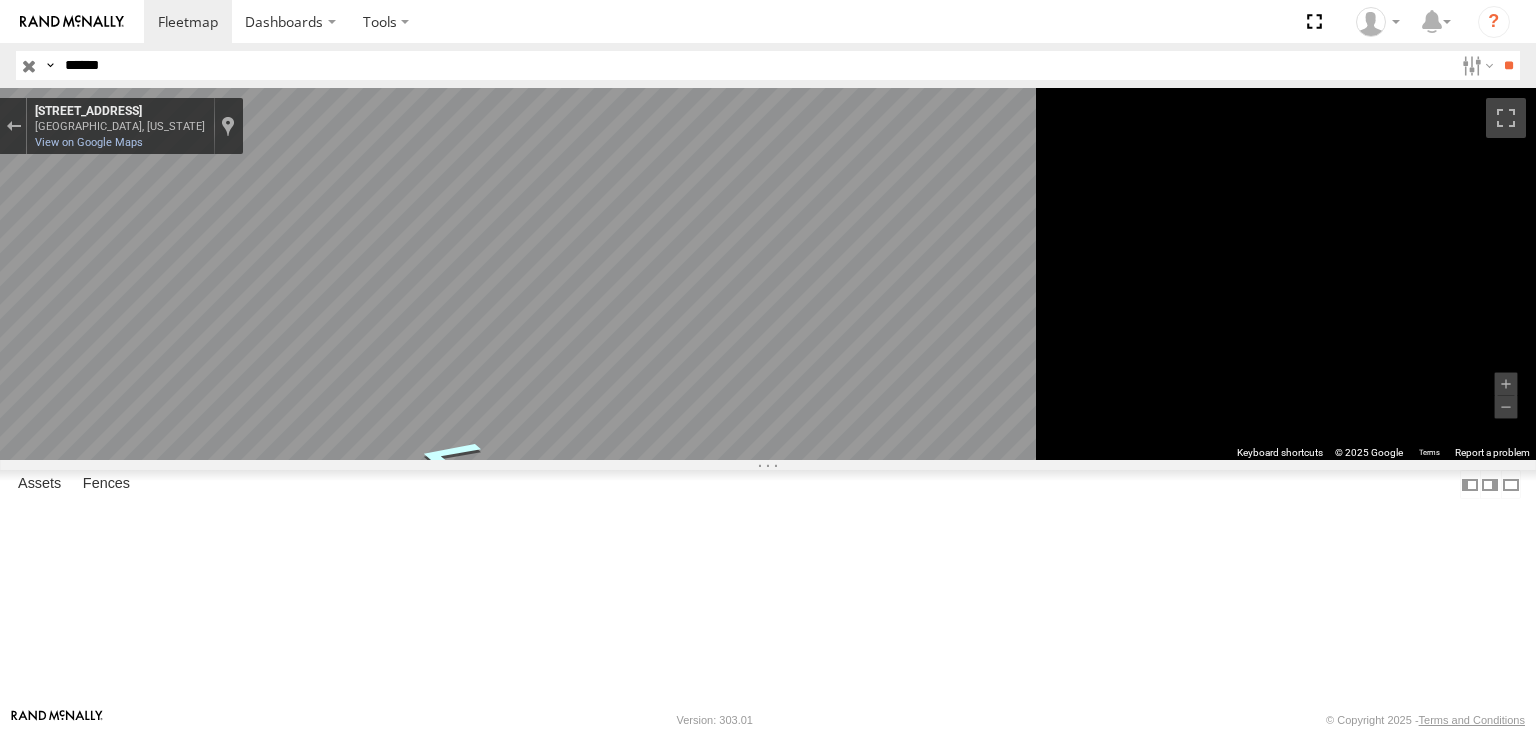 click 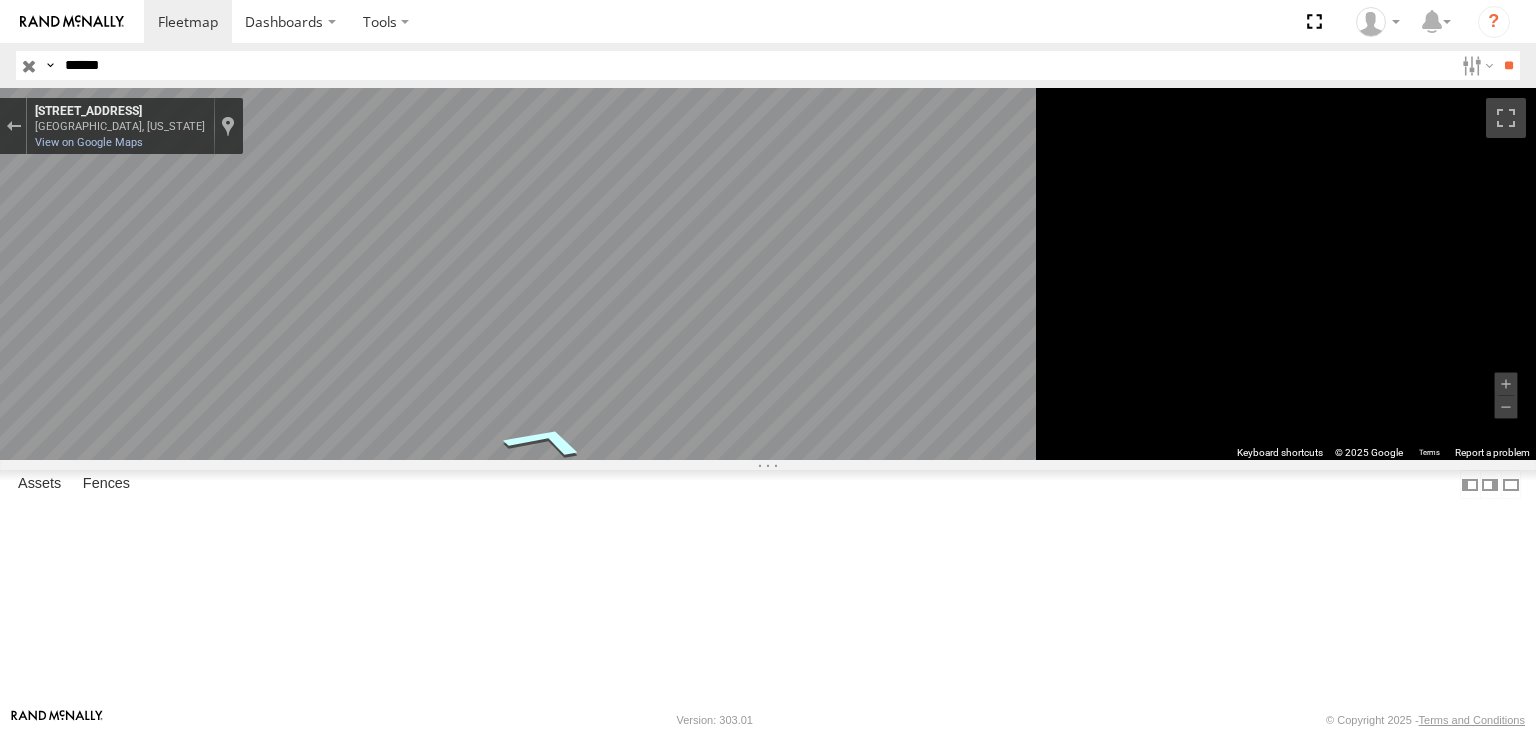 click 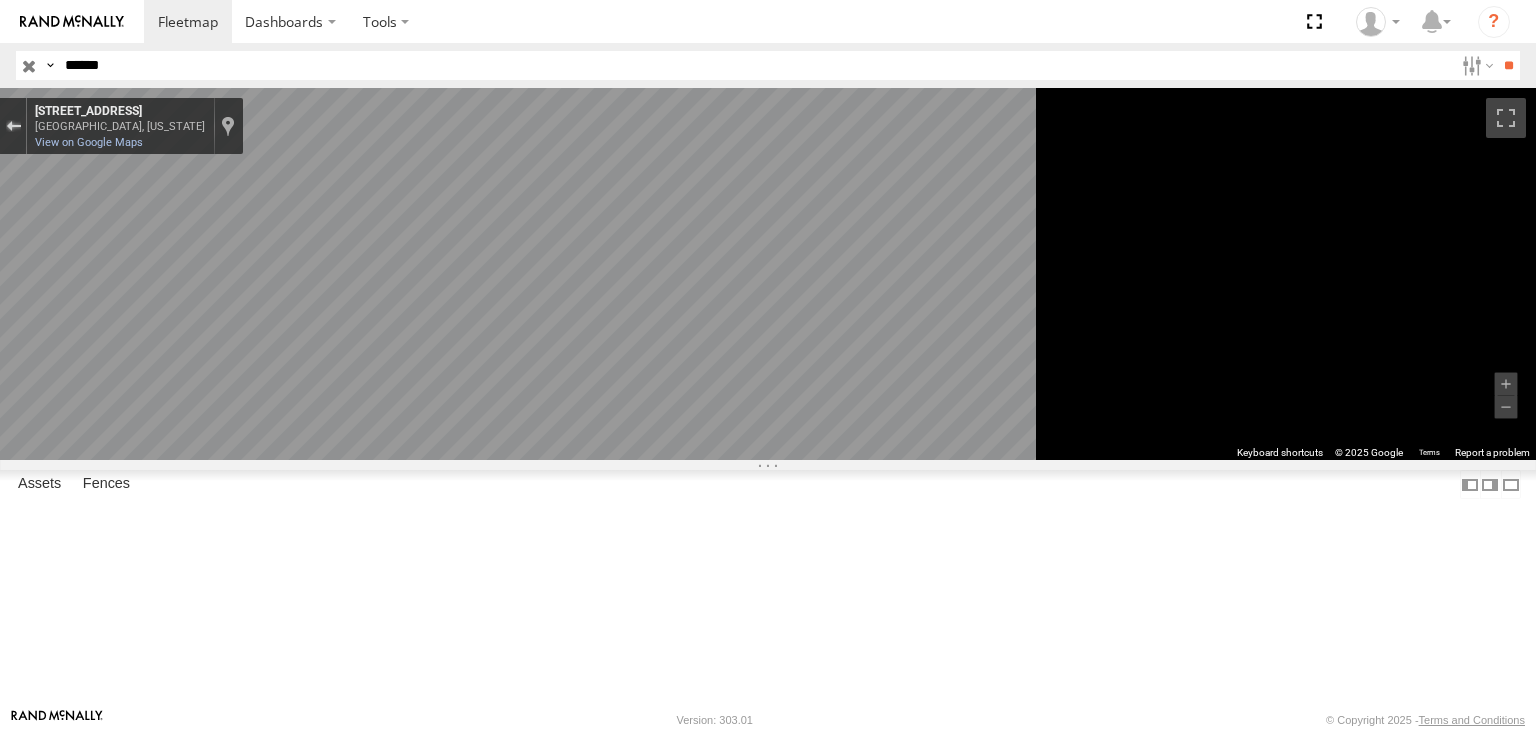 click at bounding box center (13, 126) 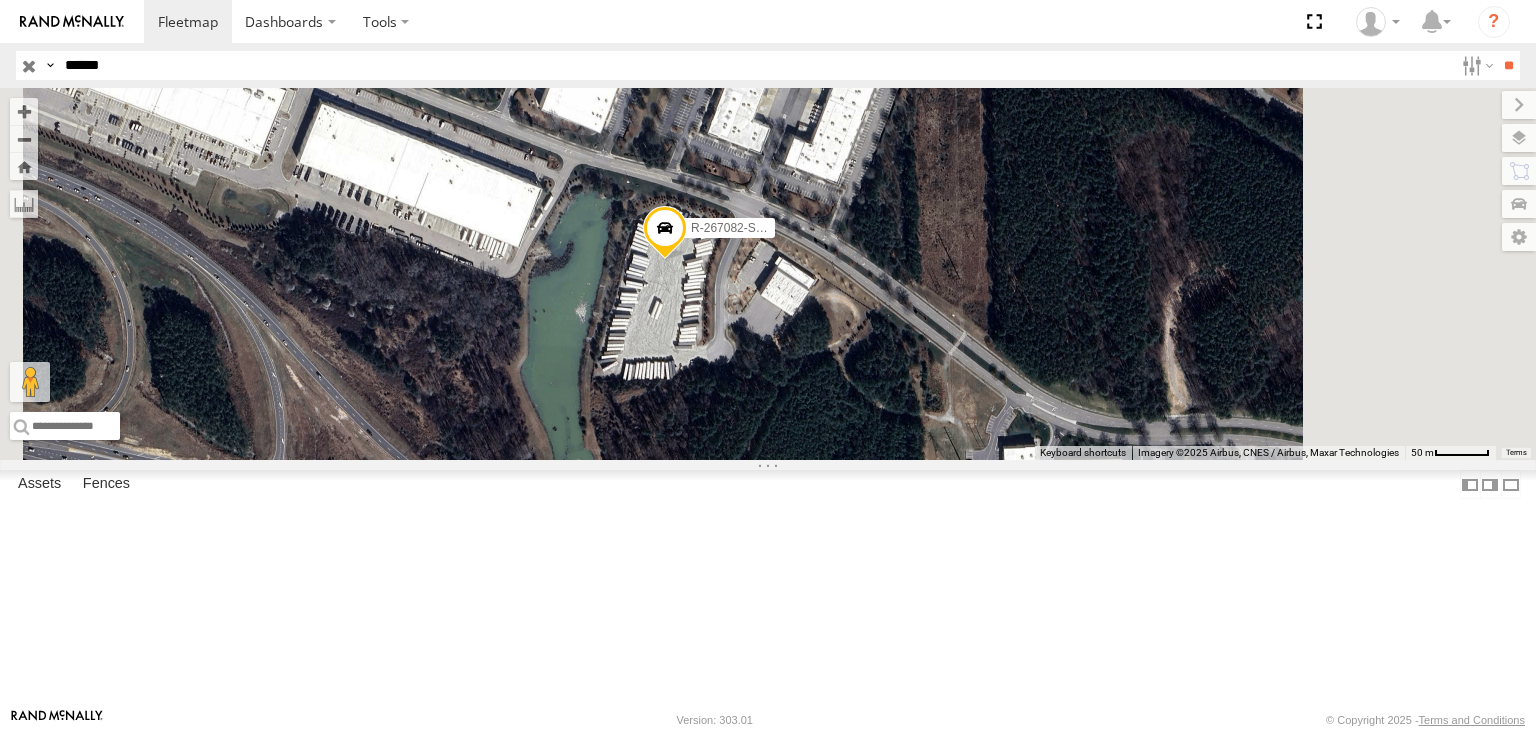 drag, startPoint x: 1115, startPoint y: 356, endPoint x: 1011, endPoint y: 468, distance: 152.83978 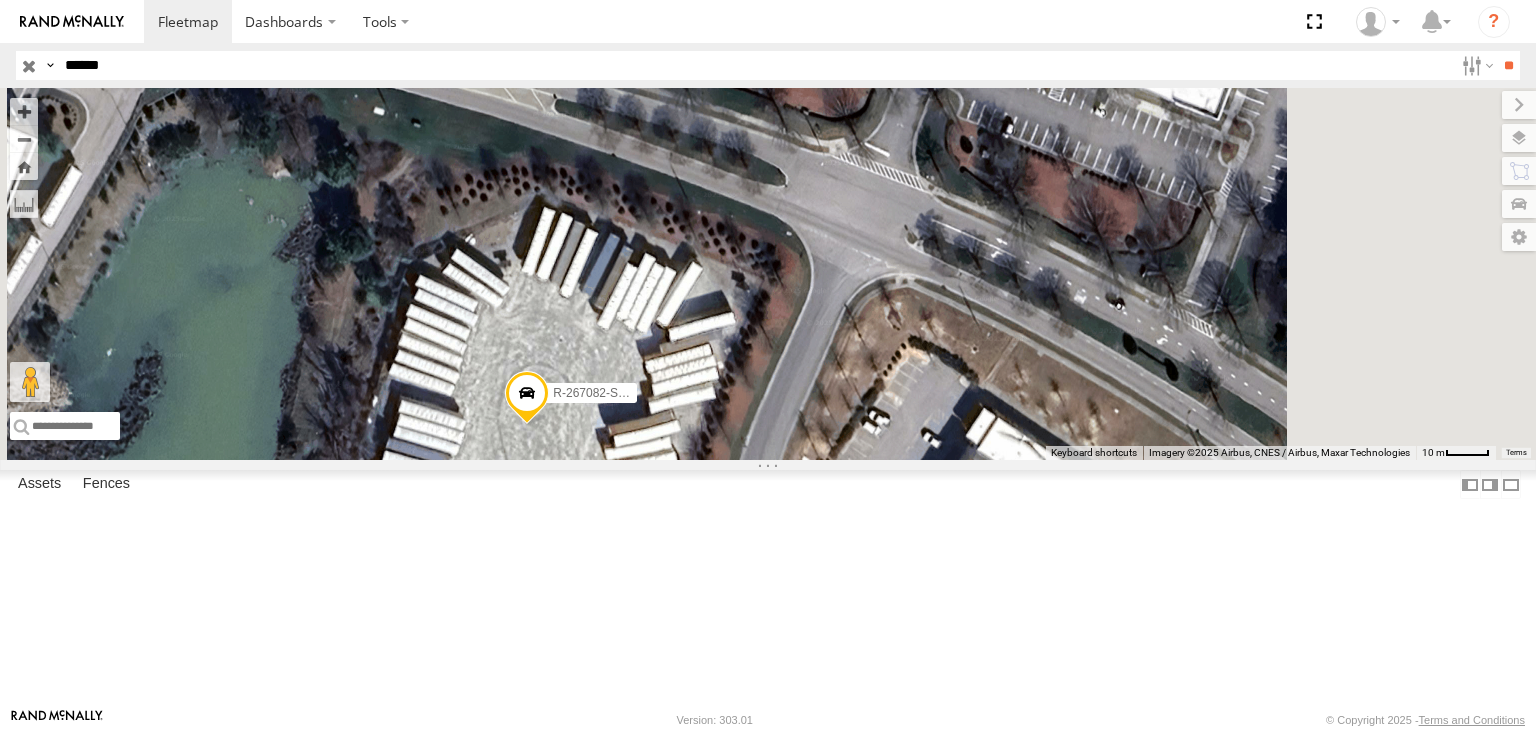 drag, startPoint x: 1044, startPoint y: 513, endPoint x: 886, endPoint y: 405, distance: 191.38443 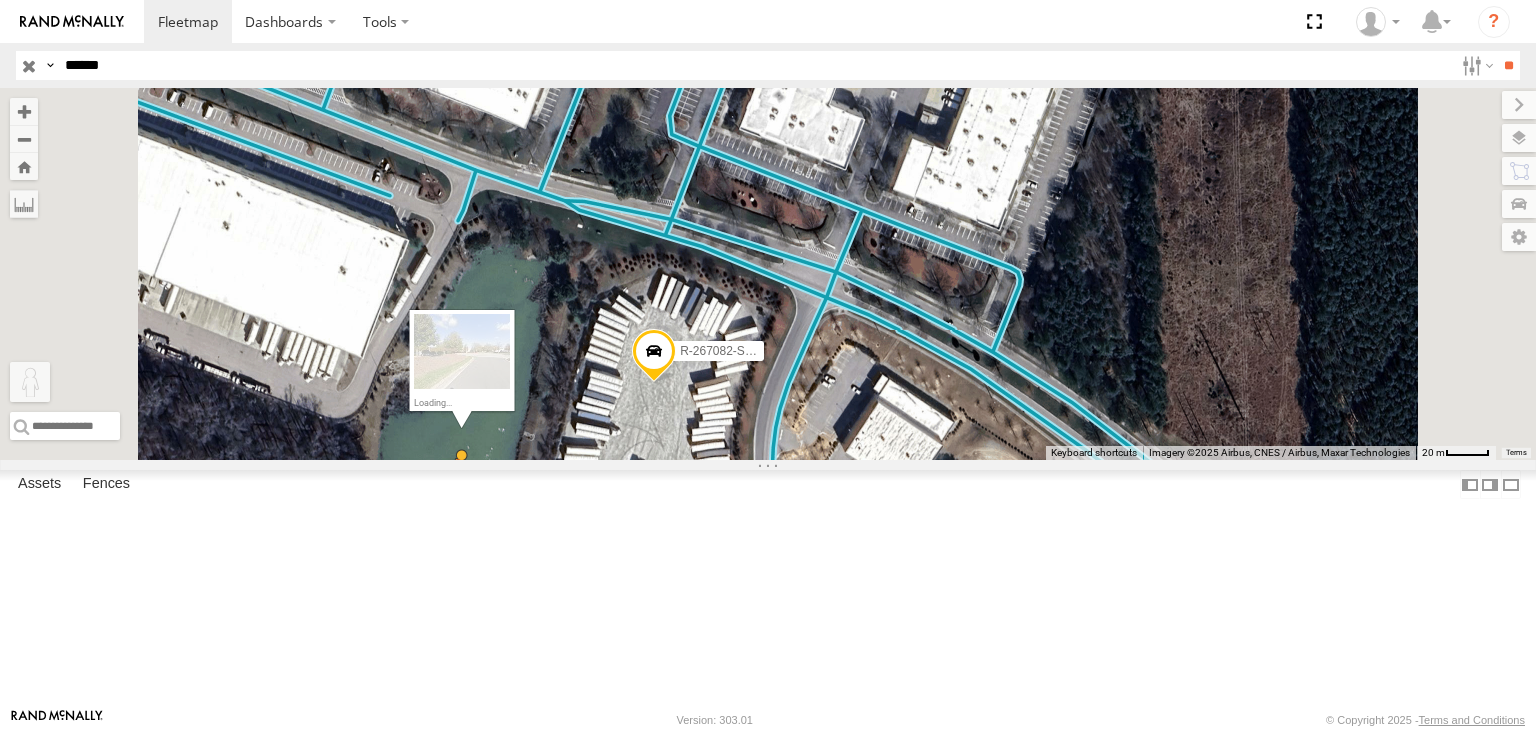 drag, startPoint x: 527, startPoint y: 622, endPoint x: 708, endPoint y: 621, distance: 181.00276 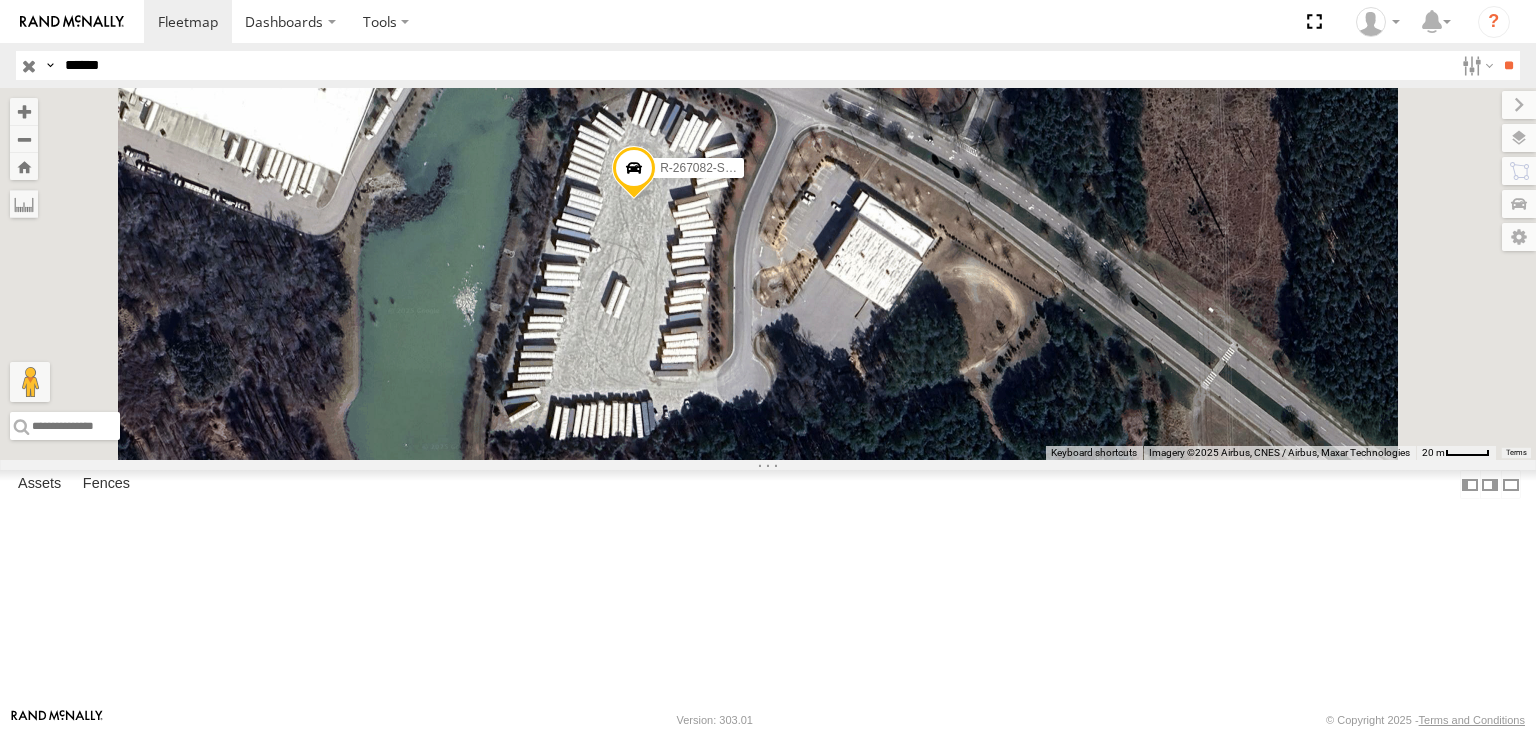 drag, startPoint x: 912, startPoint y: 529, endPoint x: 900, endPoint y: 456, distance: 73.97973 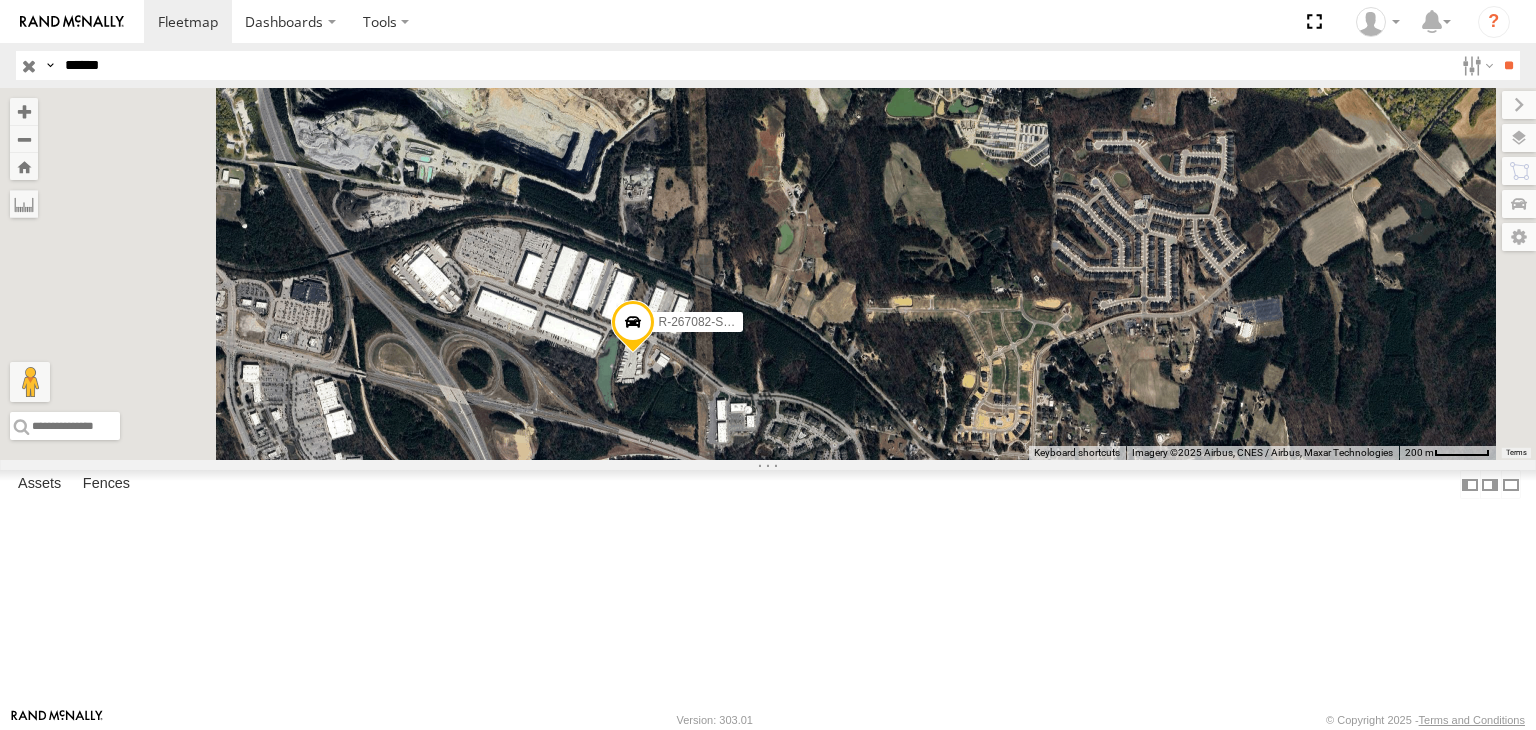 drag, startPoint x: 885, startPoint y: 451, endPoint x: 884, endPoint y: 513, distance: 62.008064 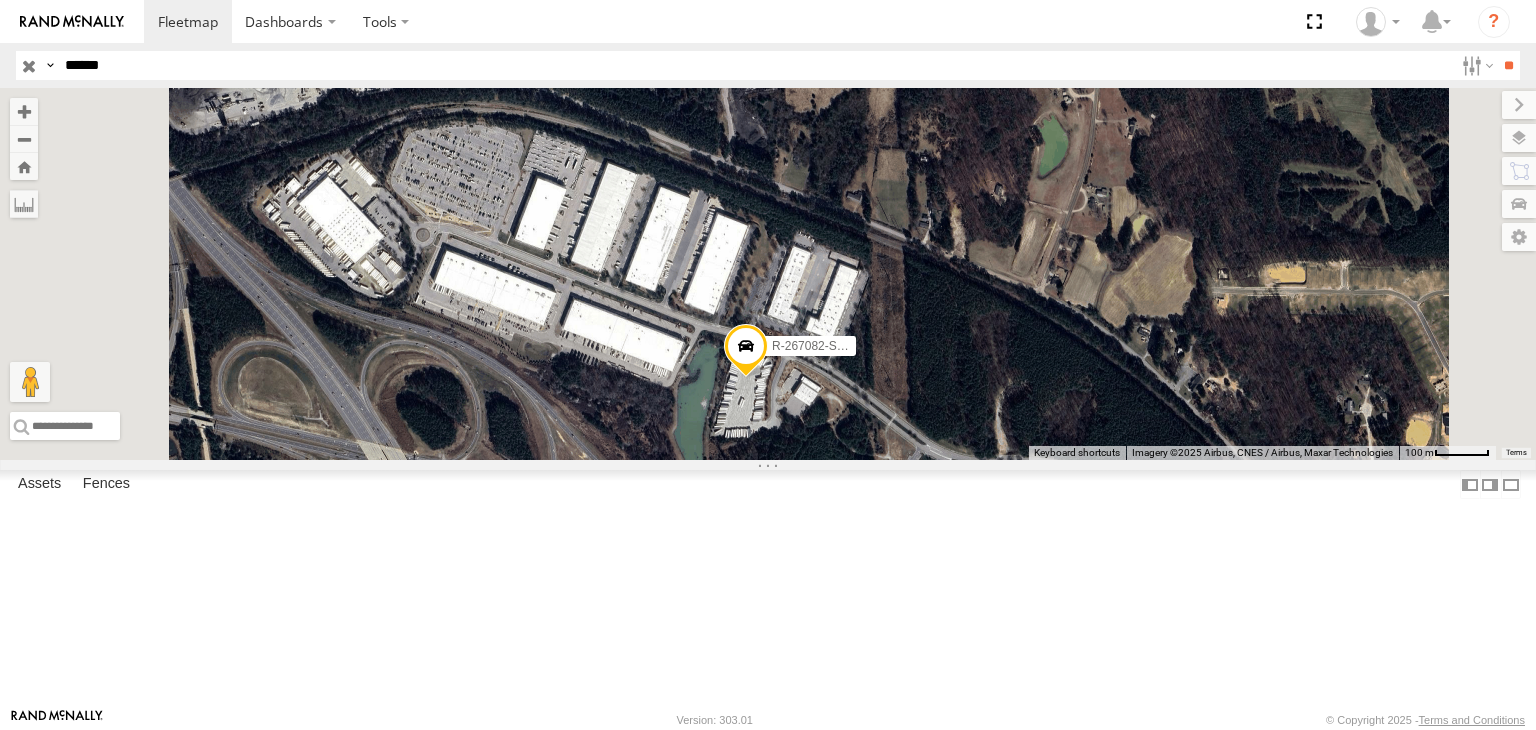 drag, startPoint x: 840, startPoint y: 514, endPoint x: 940, endPoint y: 555, distance: 108.078674 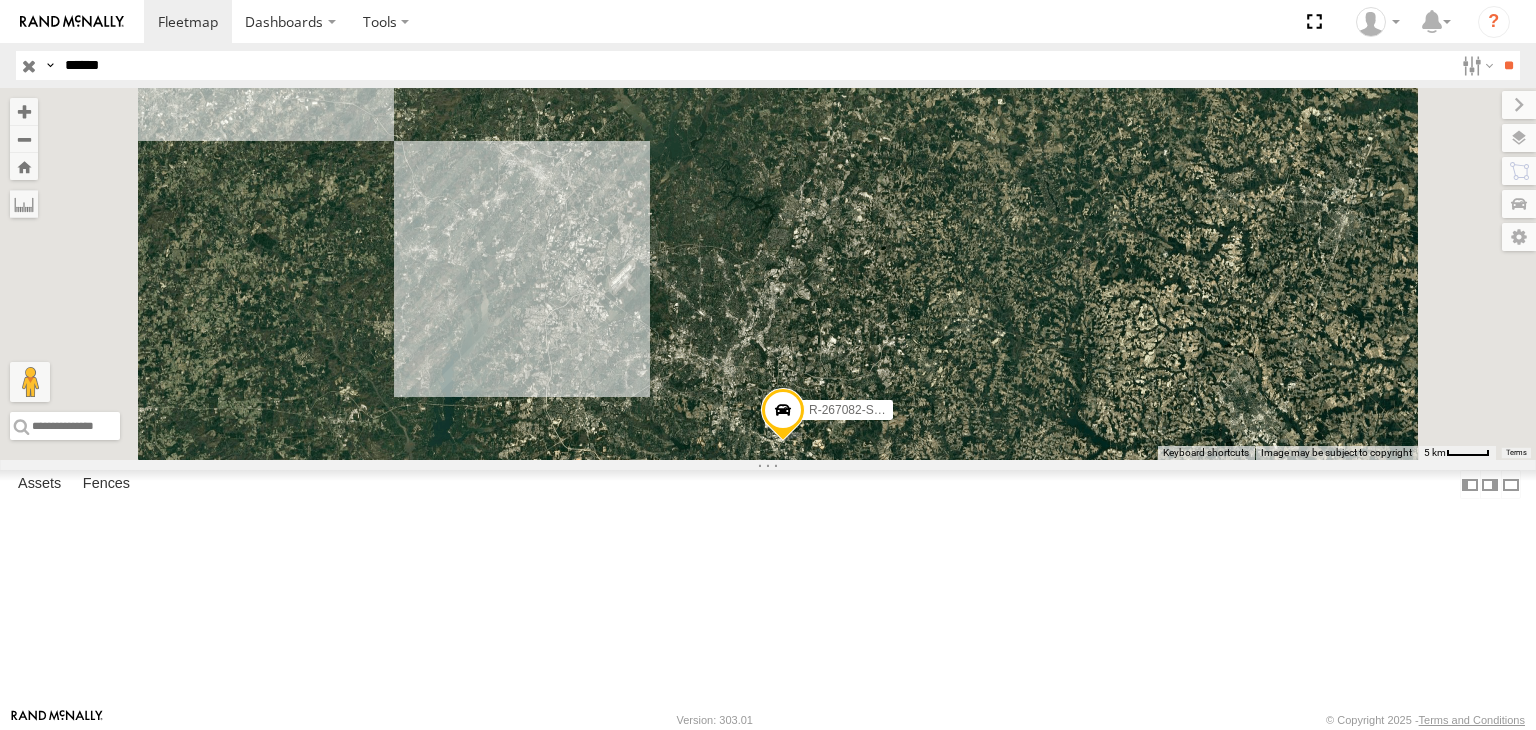 click on "Satellite + Roadmap" at bounding box center (0, 0) 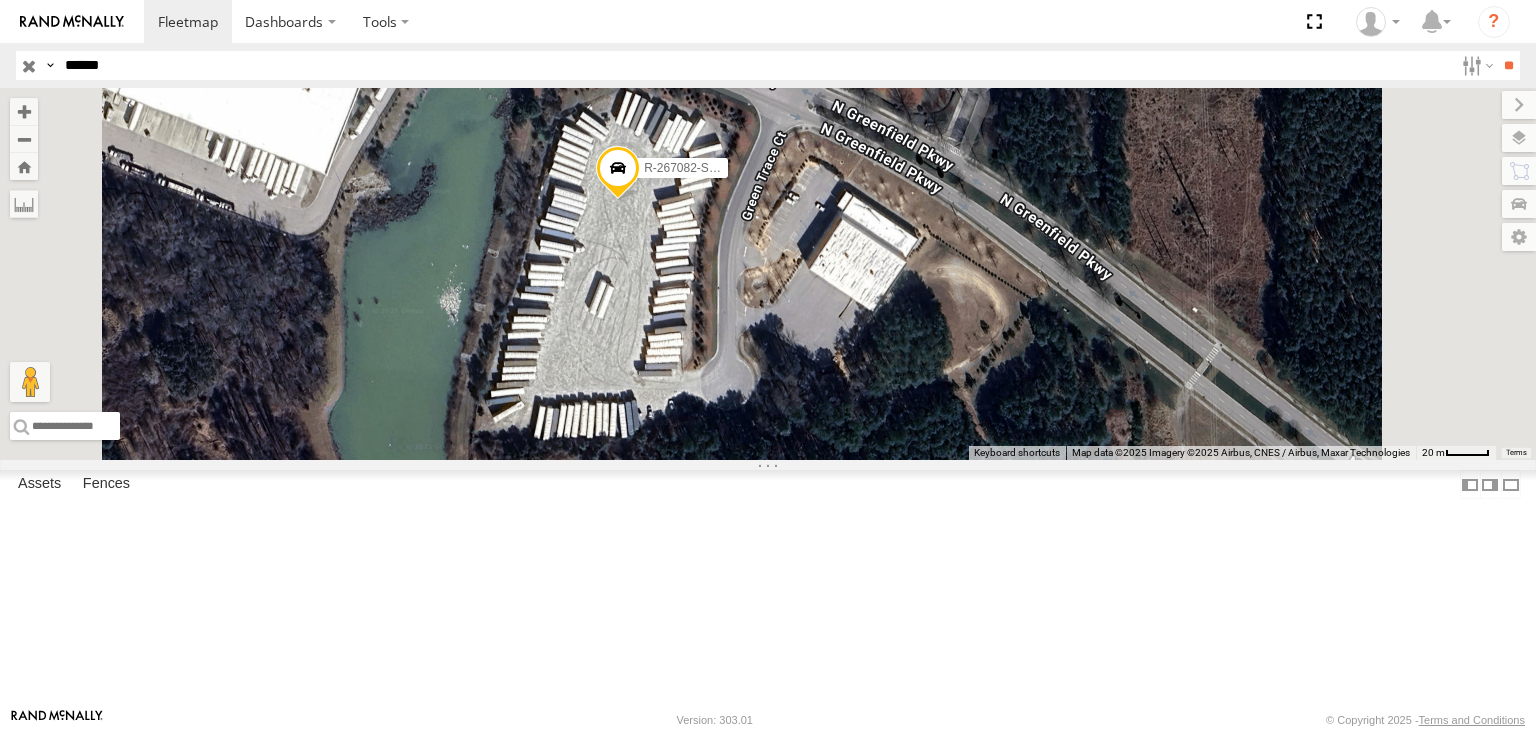 drag, startPoint x: 1046, startPoint y: 596, endPoint x: 986, endPoint y: 514, distance: 101.607086 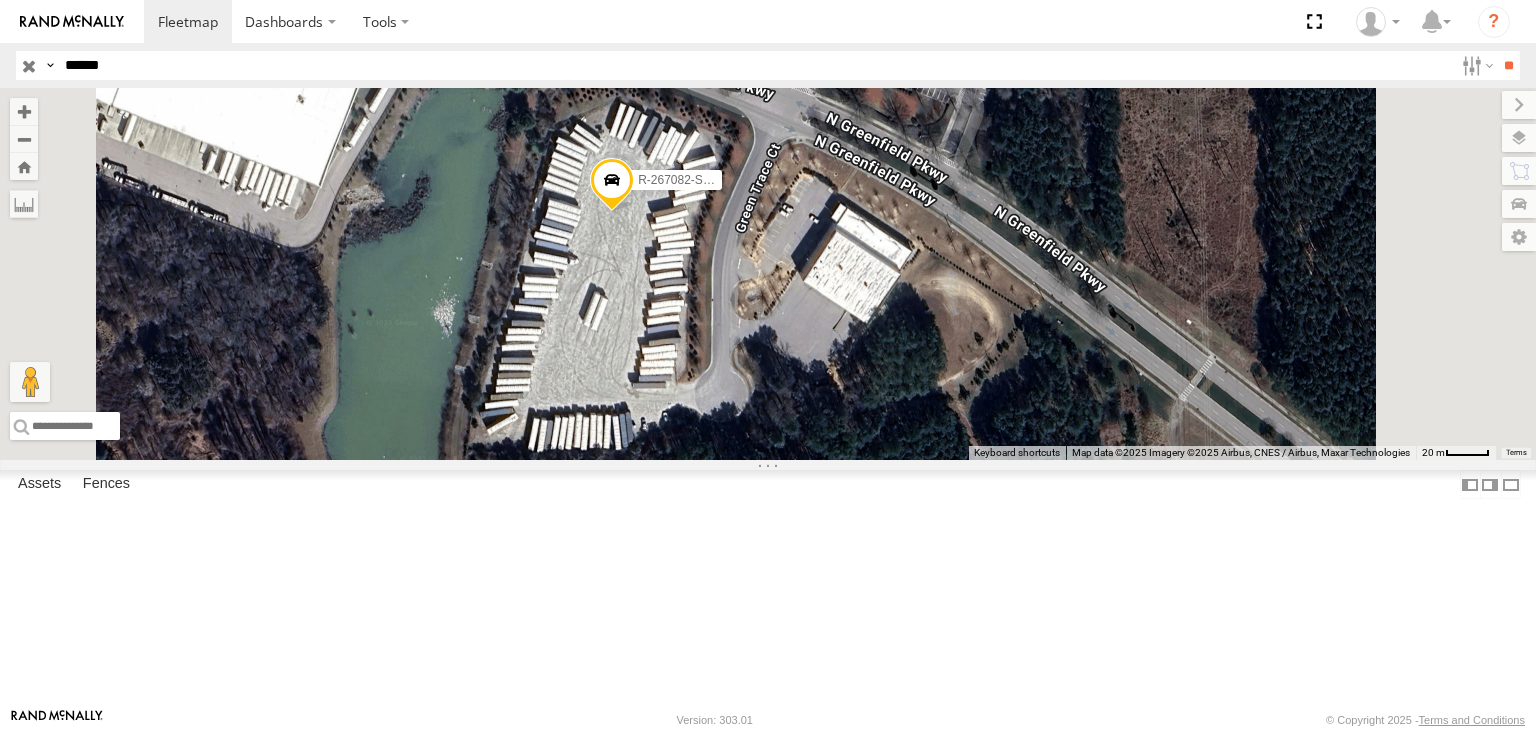 drag, startPoint x: 204, startPoint y: 175, endPoint x: 228, endPoint y: 307, distance: 134.16408 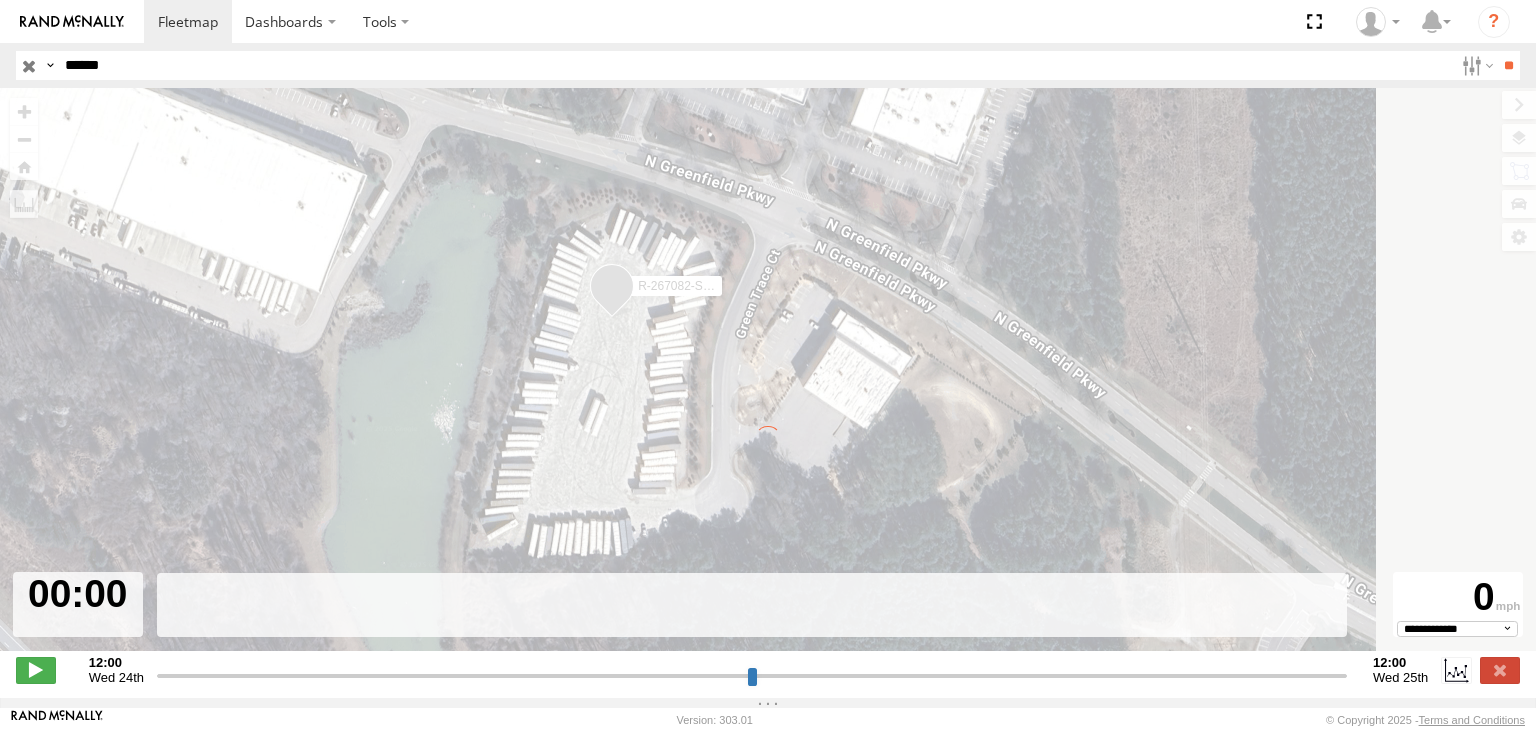 type on "**********" 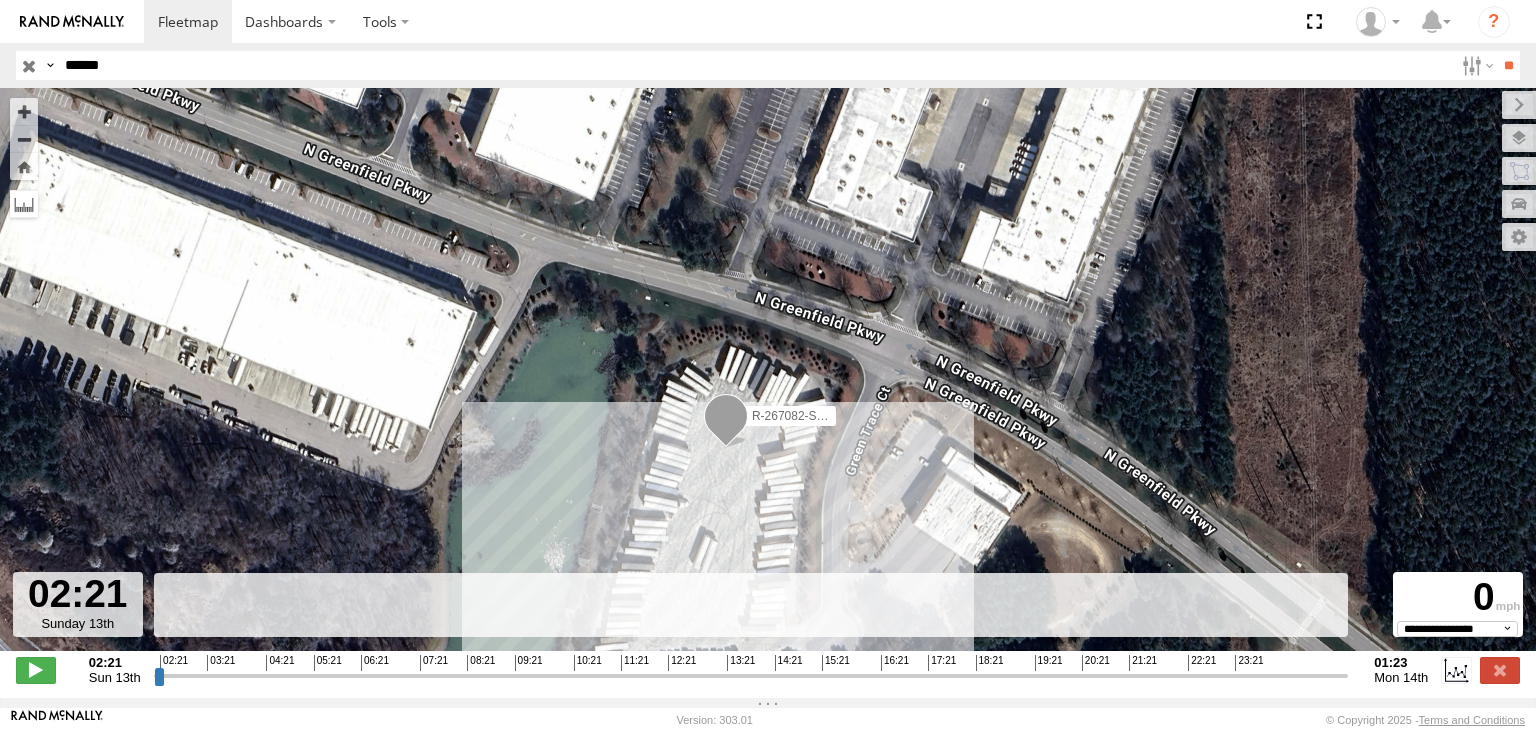 click at bounding box center (24, 204) 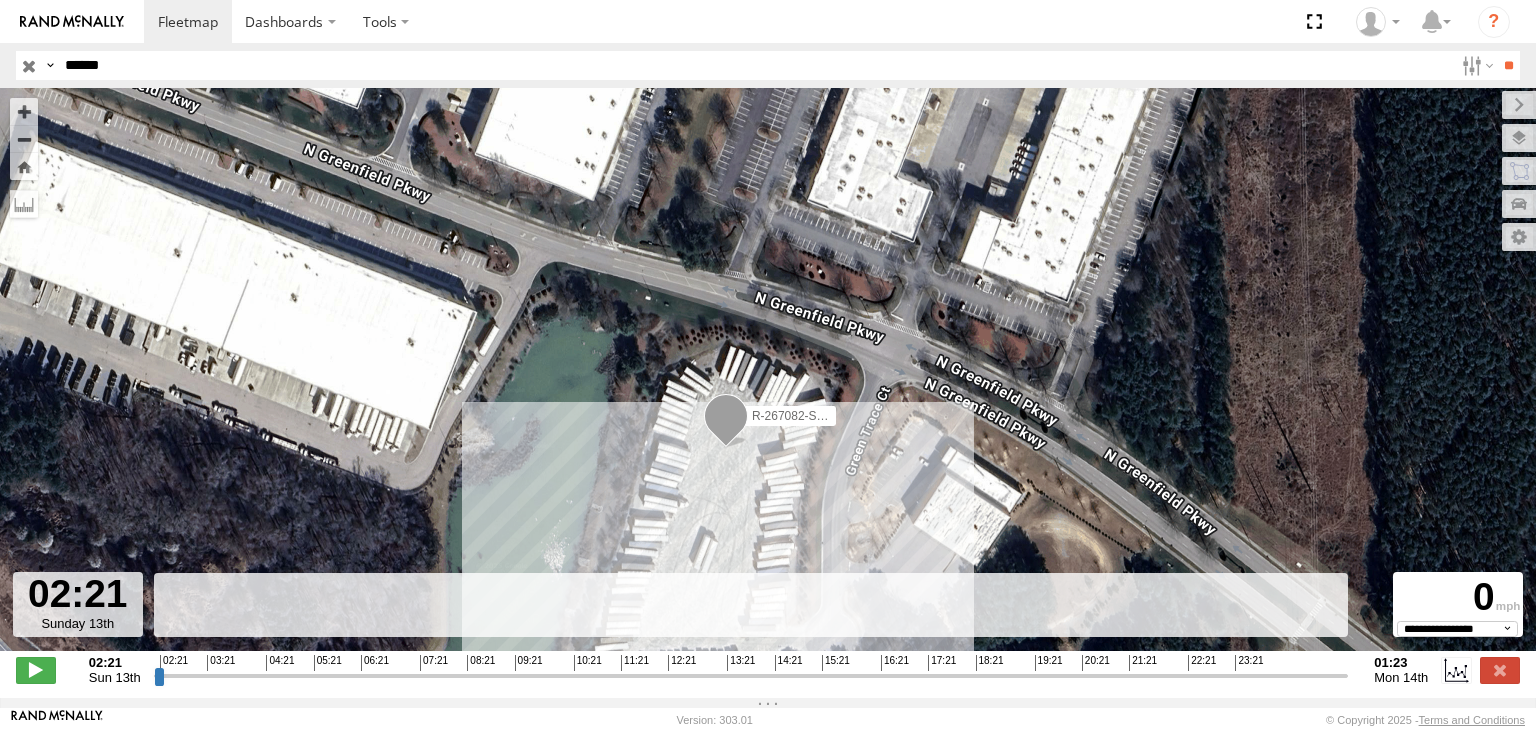 click at bounding box center (0, 0) 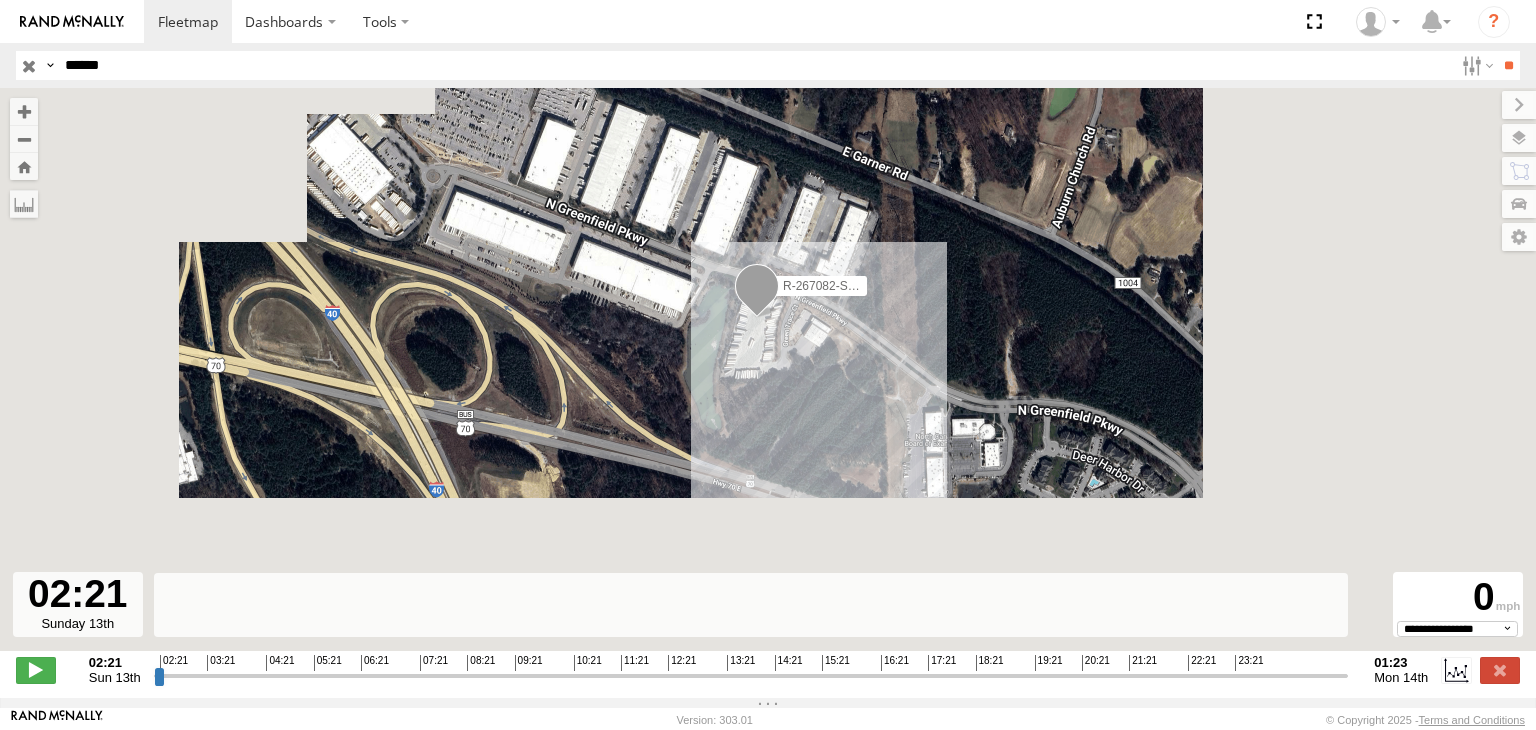 drag, startPoint x: 914, startPoint y: 549, endPoint x: 864, endPoint y: 361, distance: 194.53534 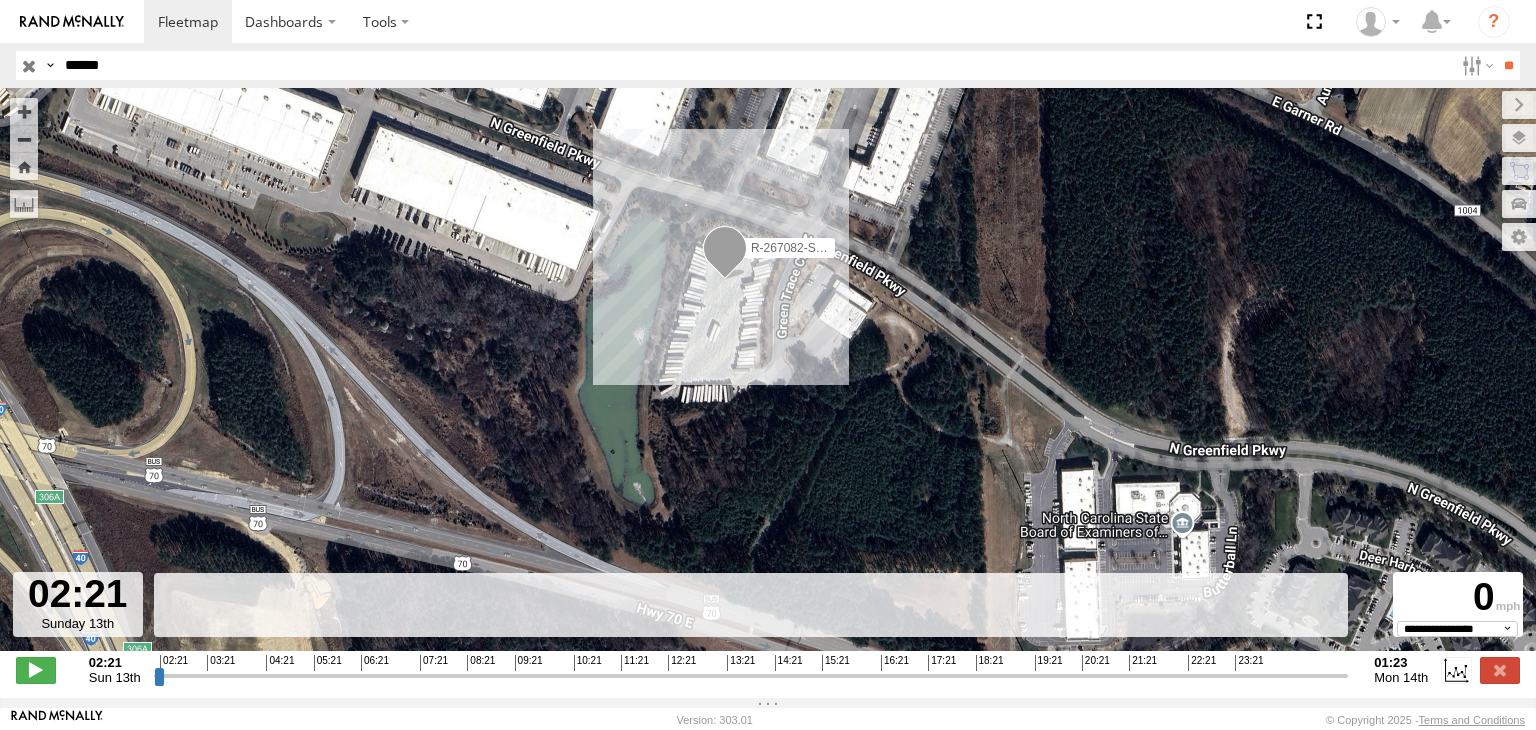 click at bounding box center (29, 65) 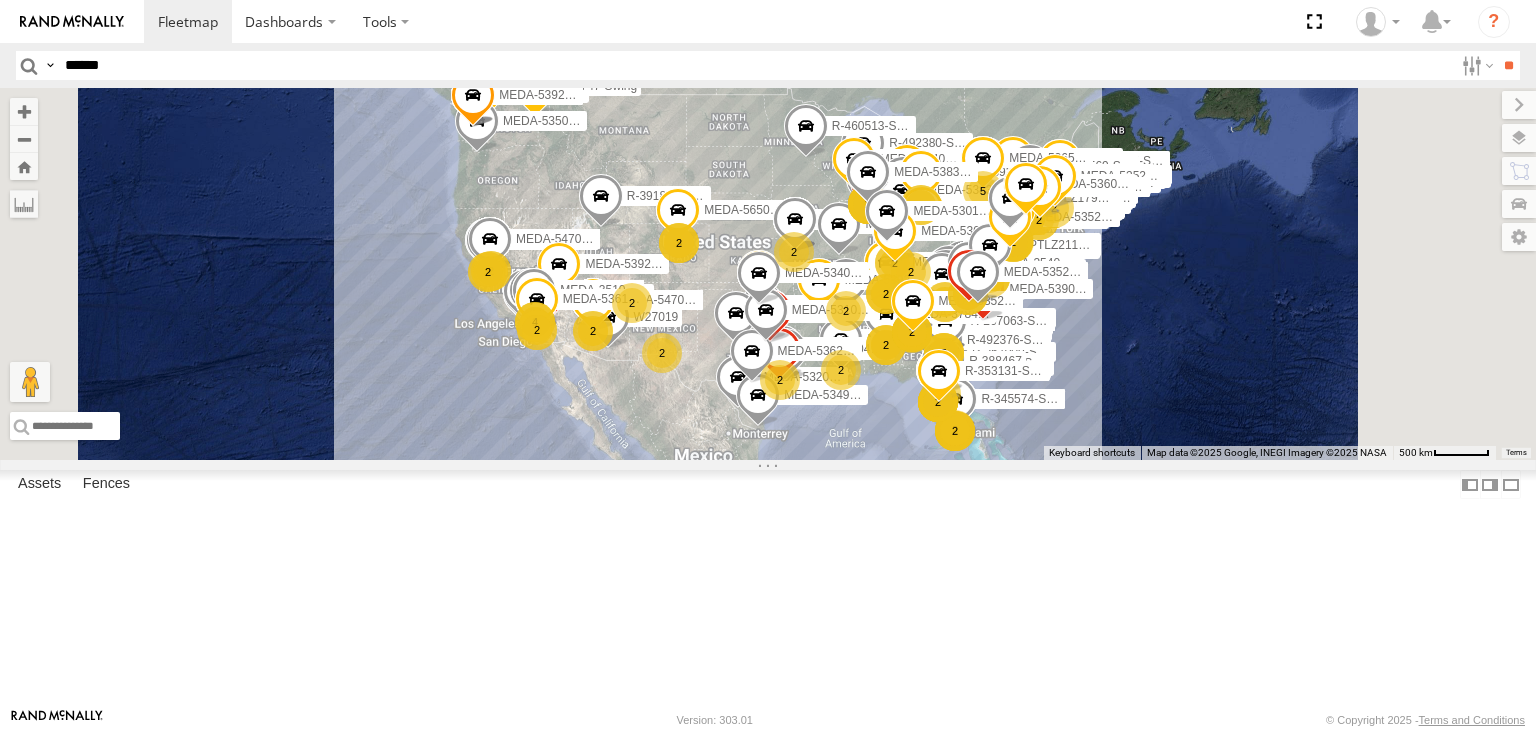 click on "******" at bounding box center (755, 65) 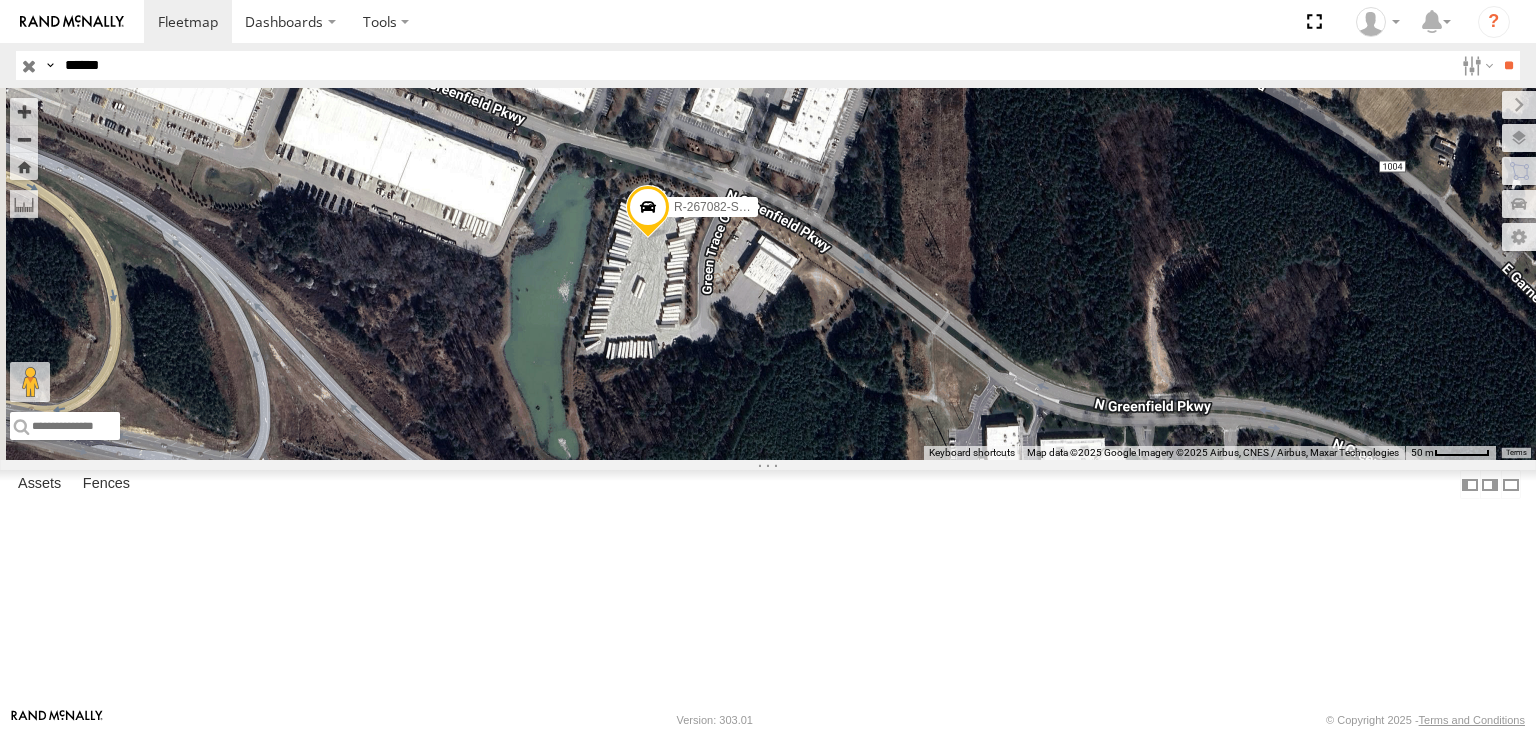 drag, startPoint x: 1109, startPoint y: 501, endPoint x: 1003, endPoint y: 439, distance: 122.80065 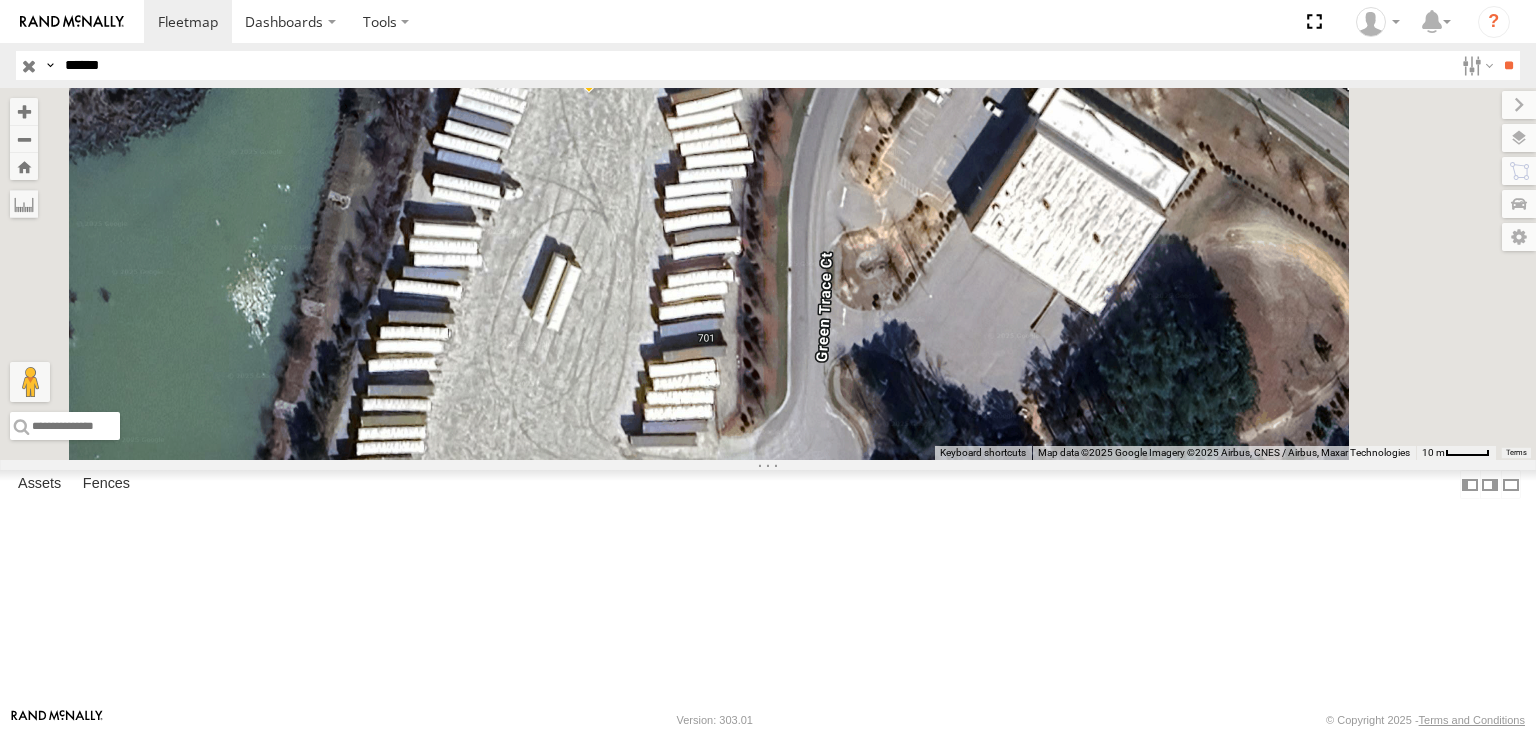 drag, startPoint x: 824, startPoint y: 456, endPoint x: 836, endPoint y: 531, distance: 75.95393 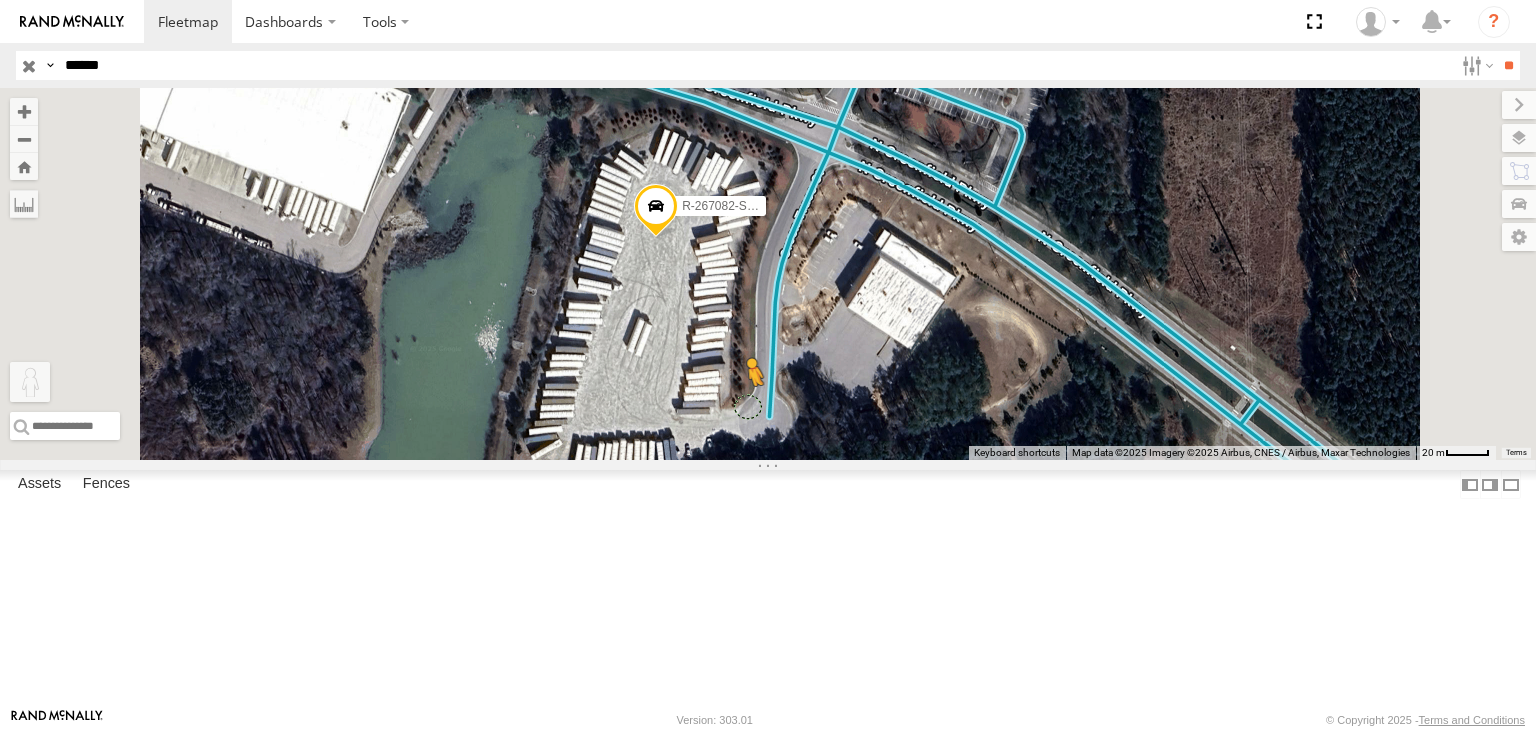 drag, startPoint x: 533, startPoint y: 631, endPoint x: 999, endPoint y: 529, distance: 477.0325 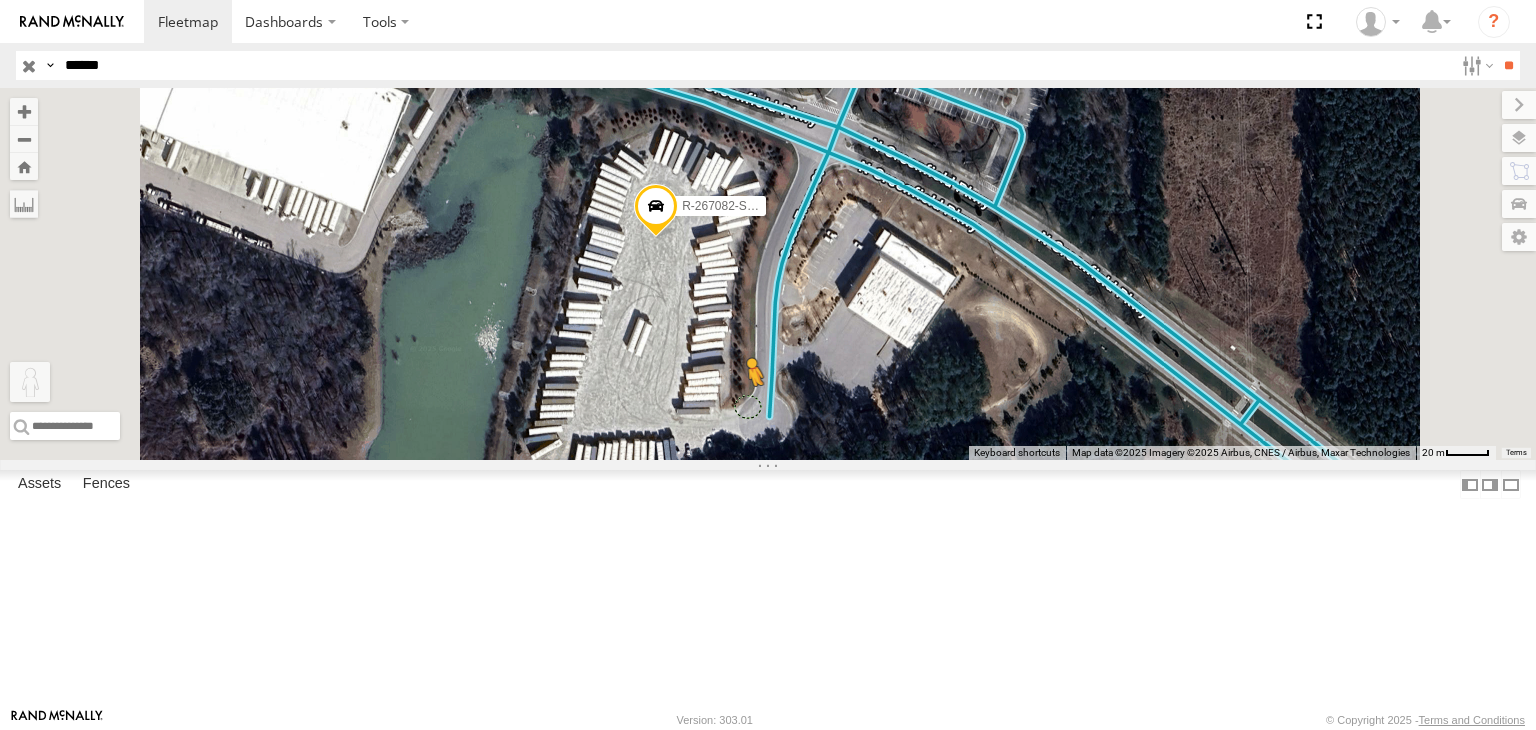 click on "R-267082-Swing To activate drag with keyboard, press Alt + Enter. Once in keyboard drag state, use the arrow keys to move the marker. To complete the drag, press the Enter key. To cancel, press Escape. No data available. Keyboard shortcuts Map Data Map data ©2025 Imagery ©2025 Airbus, CNES / Airbus, Maxar Technologies Map data ©2025 Imagery ©2025 Airbus, CNES / Airbus, Maxar Technologies 20 m  Click to toggle between metric and imperial units Terms Report a map error" at bounding box center (768, 274) 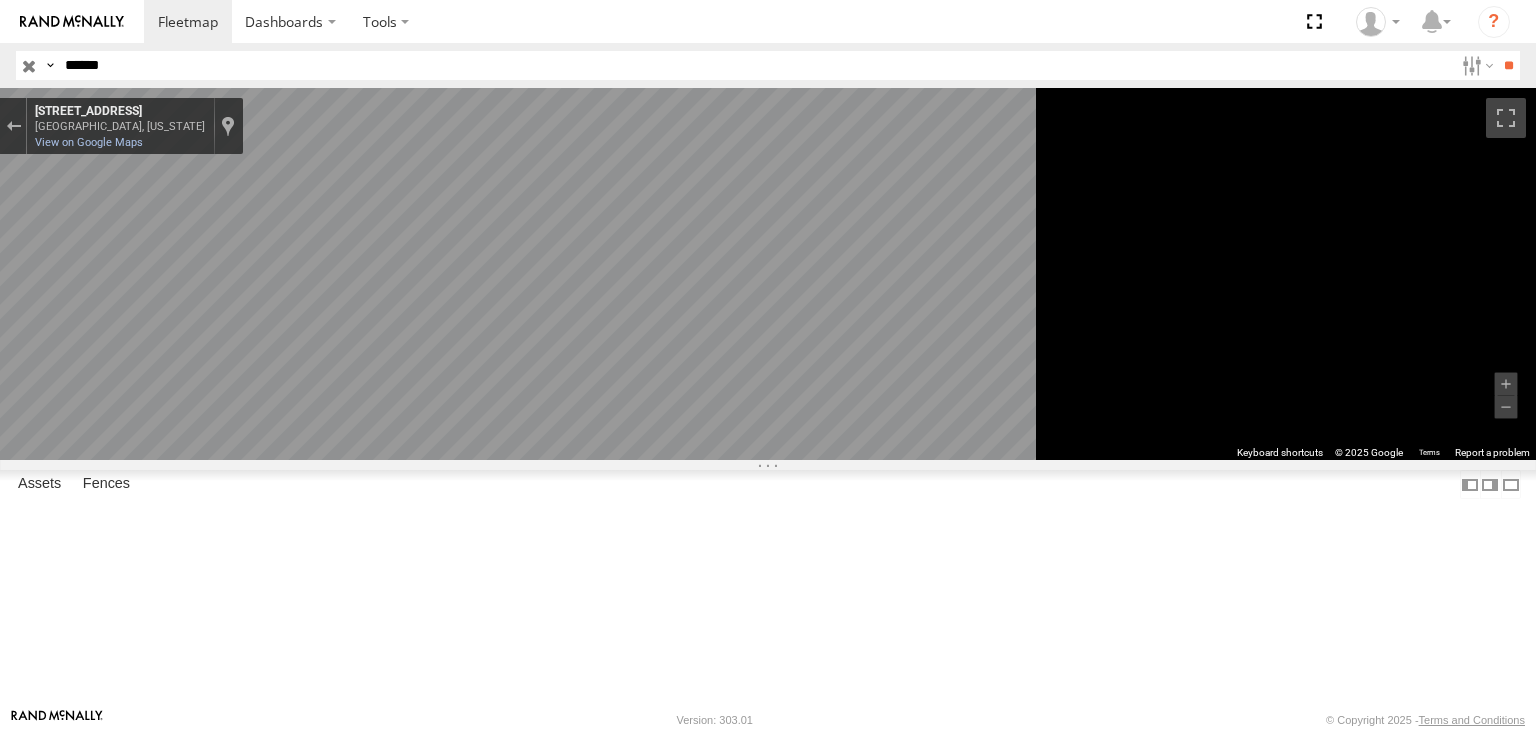 click on "To navigate the map with touch gestures double-tap and hold your finger on the map, then drag the map. ← Move left → Move right ↑ Move up ↓ Move down + Zoom in - Zoom out Home Jump left by 75% End Jump right by 75% Page Up Jump up by 75% Page Down Jump down by 75% R-267082-Swing To activate drag with keyboard, press Alt + Enter. Once in keyboard drag state, use the arrow keys to move the marker. To complete the drag, press the Enter key. To cancel, press Escape. No data available. Keyboard shortcuts Map Data Map data ©2025 Imagery ©2025 Airbus, CNES / Airbus, Maxar Technologies Map data ©2025 Imagery ©2025 Airbus, CNES / Airbus, Maxar Technologies 20 m  Click to toggle between metric and imperial units Terms Report a map error                 ← Move left → Move right ↑ Move up ↓ Move down + Zoom in - Zoom out             [STREET_ADDRESS][US_STATE]       [STREET_ADDRESS]            View on Google Maps        Custom Imagery                 Keyboard shortcuts" at bounding box center (768, 398) 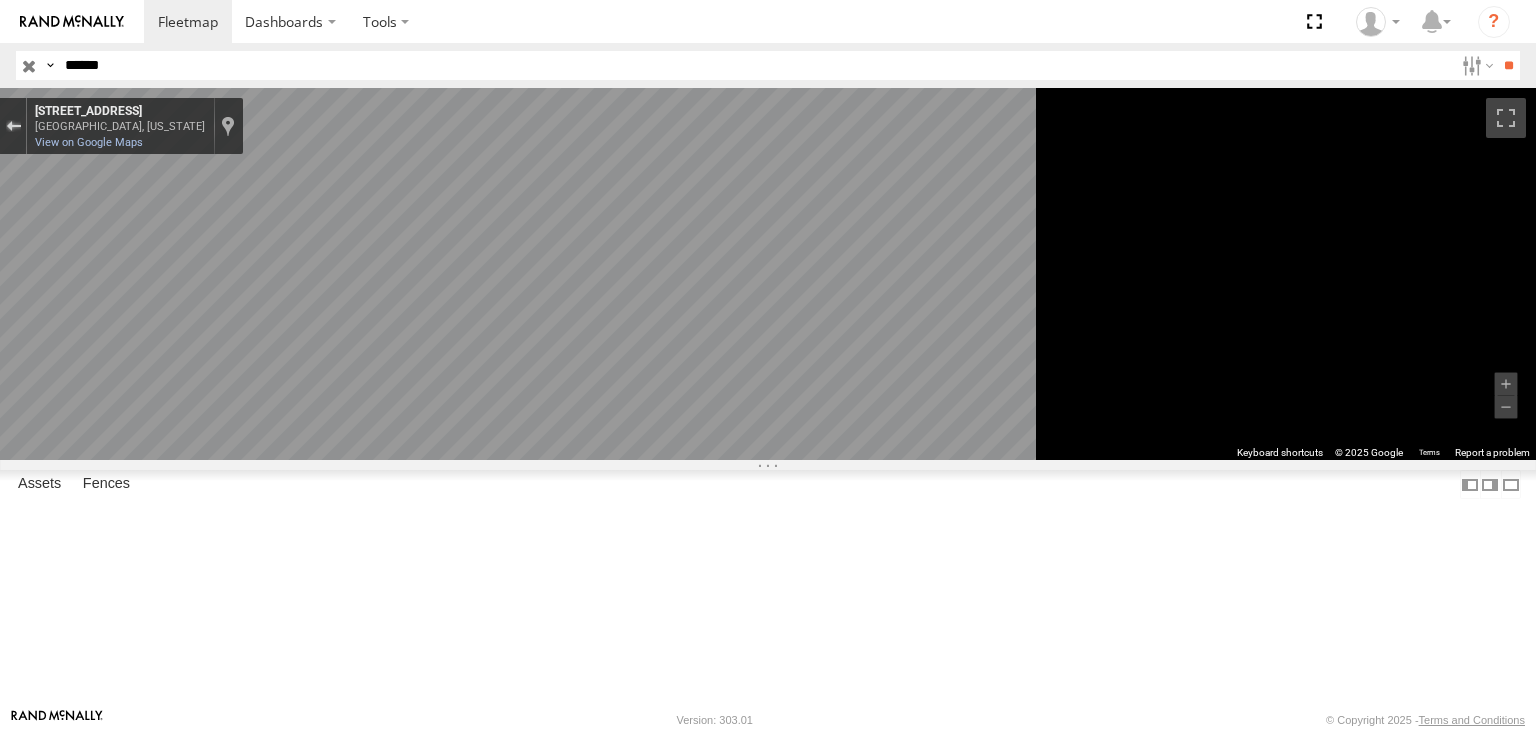 click at bounding box center (13, 126) 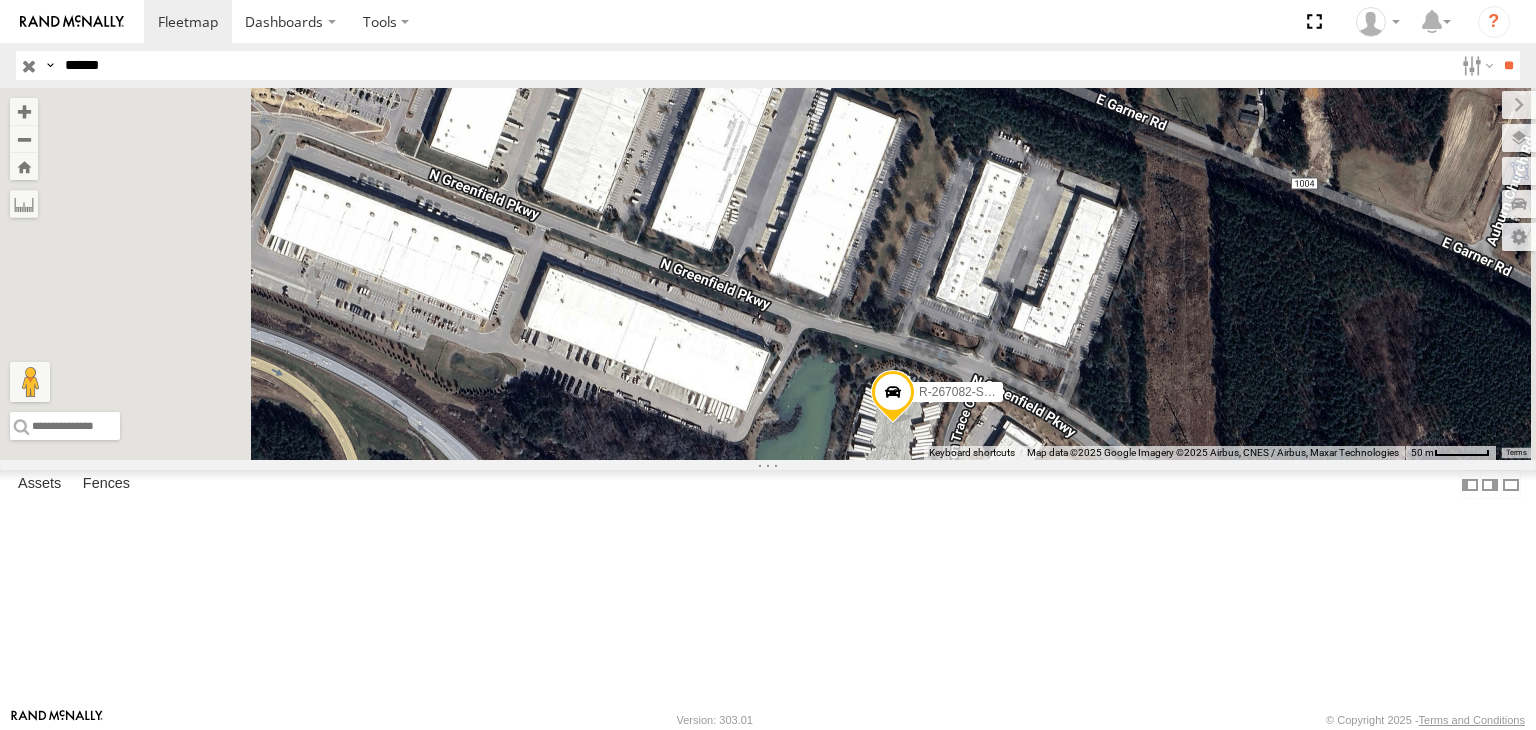 drag, startPoint x: 678, startPoint y: 352, endPoint x: 937, endPoint y: 517, distance: 307.09283 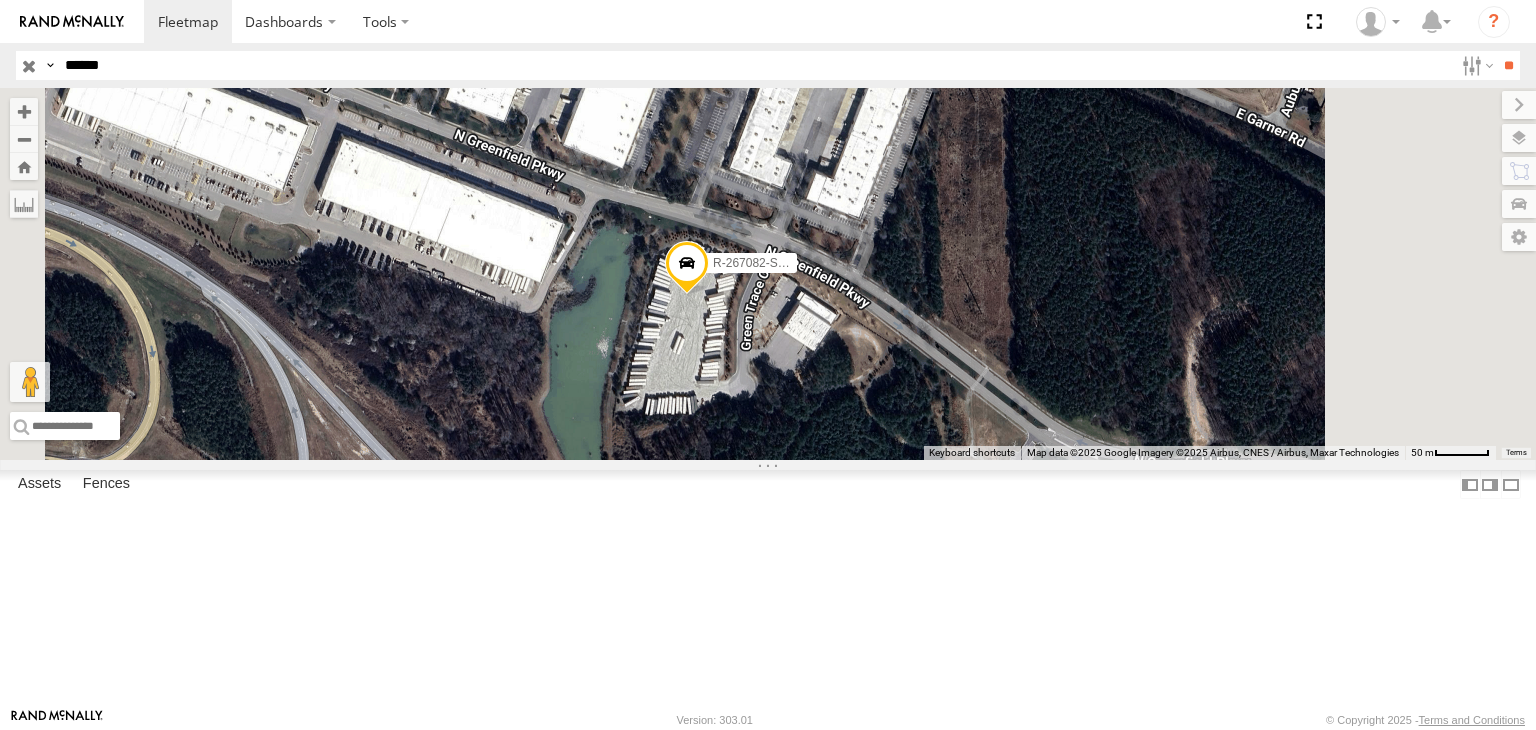 drag, startPoint x: 1011, startPoint y: 627, endPoint x: 975, endPoint y: 485, distance: 146.49232 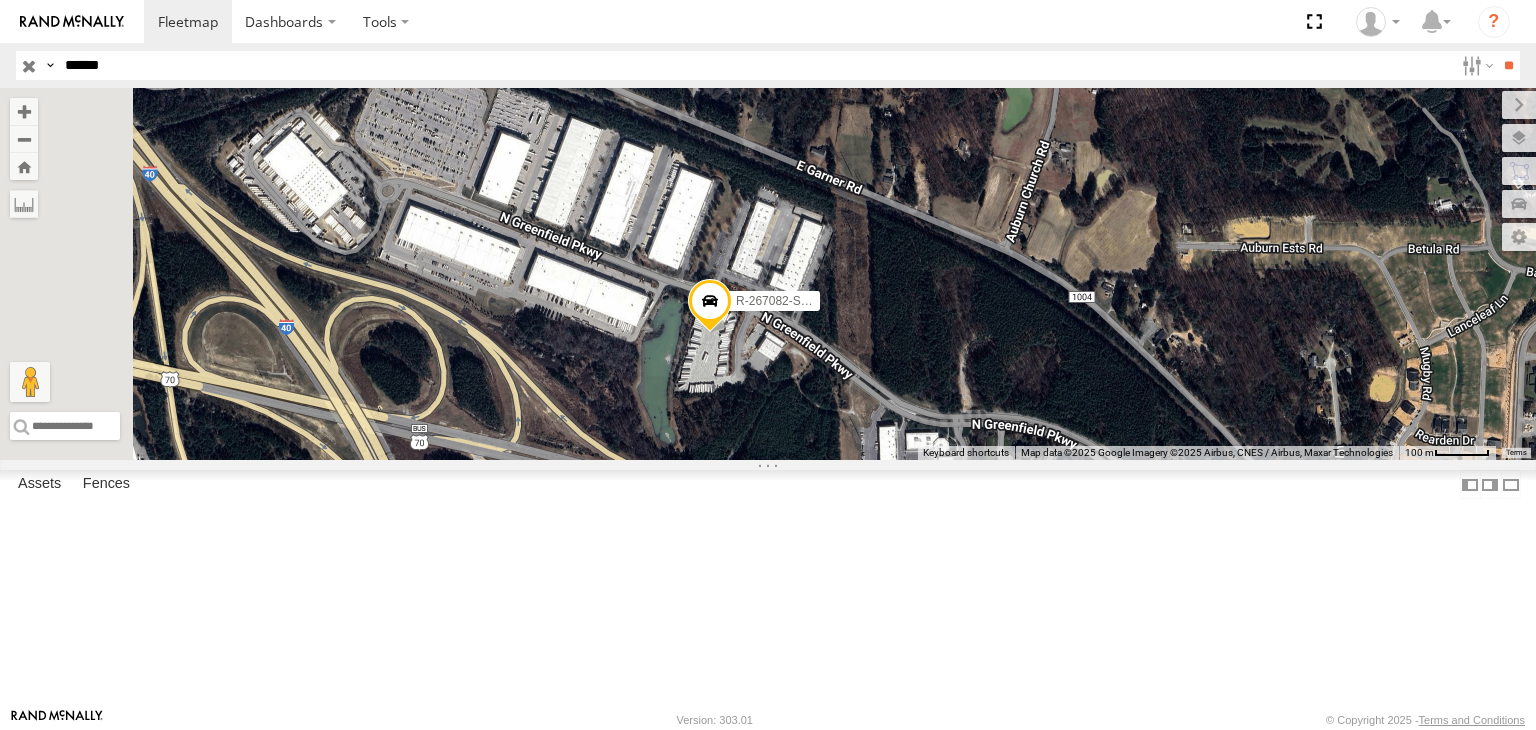drag, startPoint x: 1108, startPoint y: 578, endPoint x: 1060, endPoint y: 555, distance: 53.225933 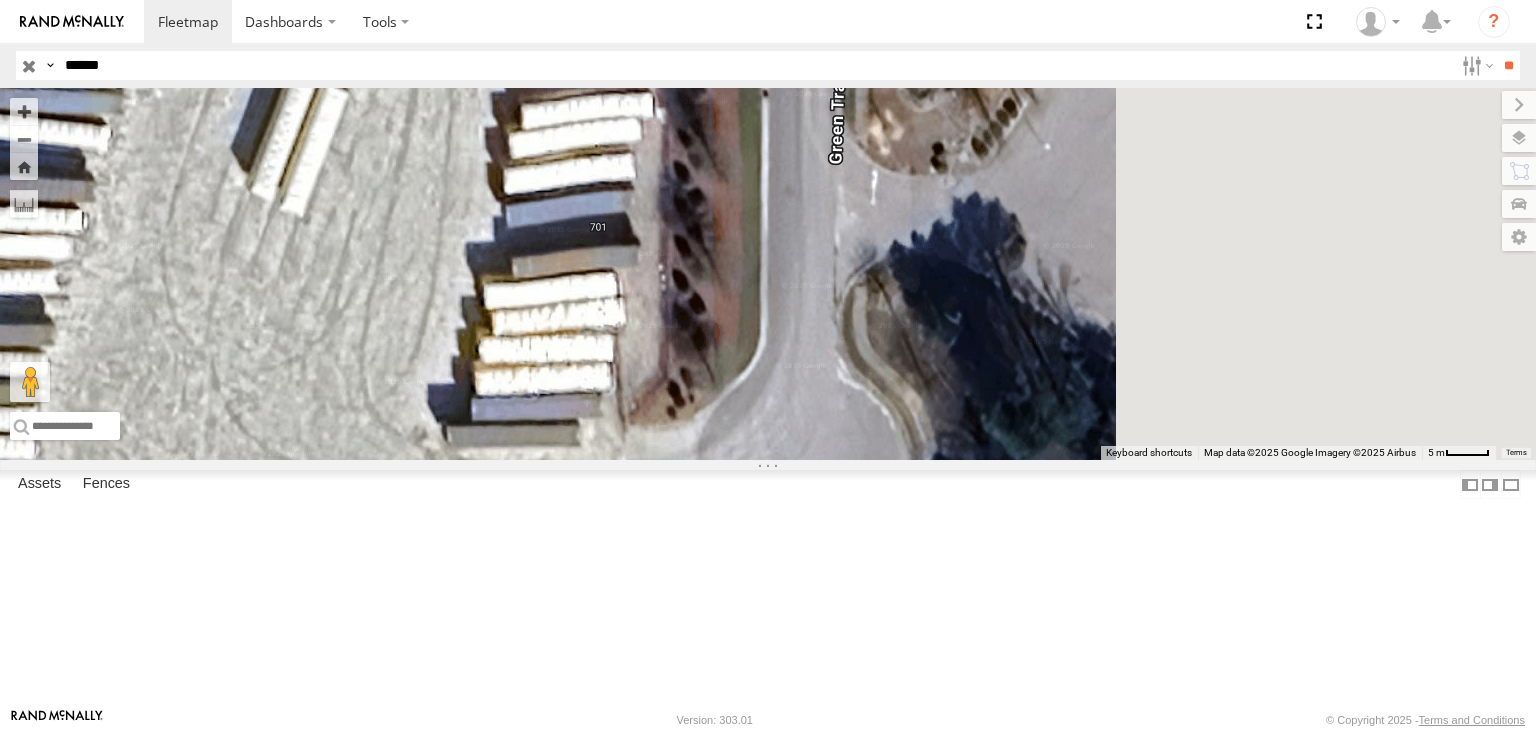 drag, startPoint x: 1192, startPoint y: 527, endPoint x: 952, endPoint y: 635, distance: 263.18054 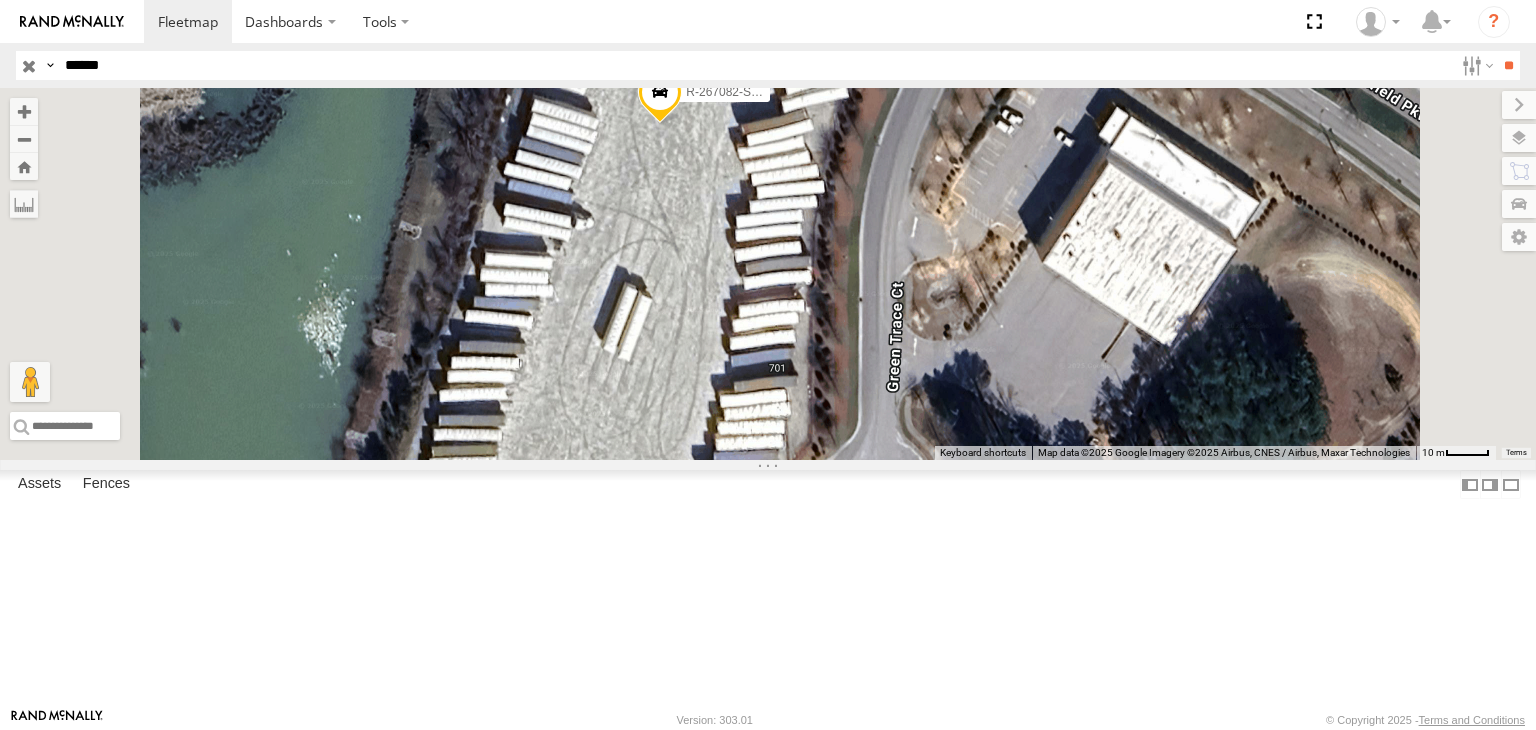 drag, startPoint x: 827, startPoint y: 362, endPoint x: 911, endPoint y: 276, distance: 120.21647 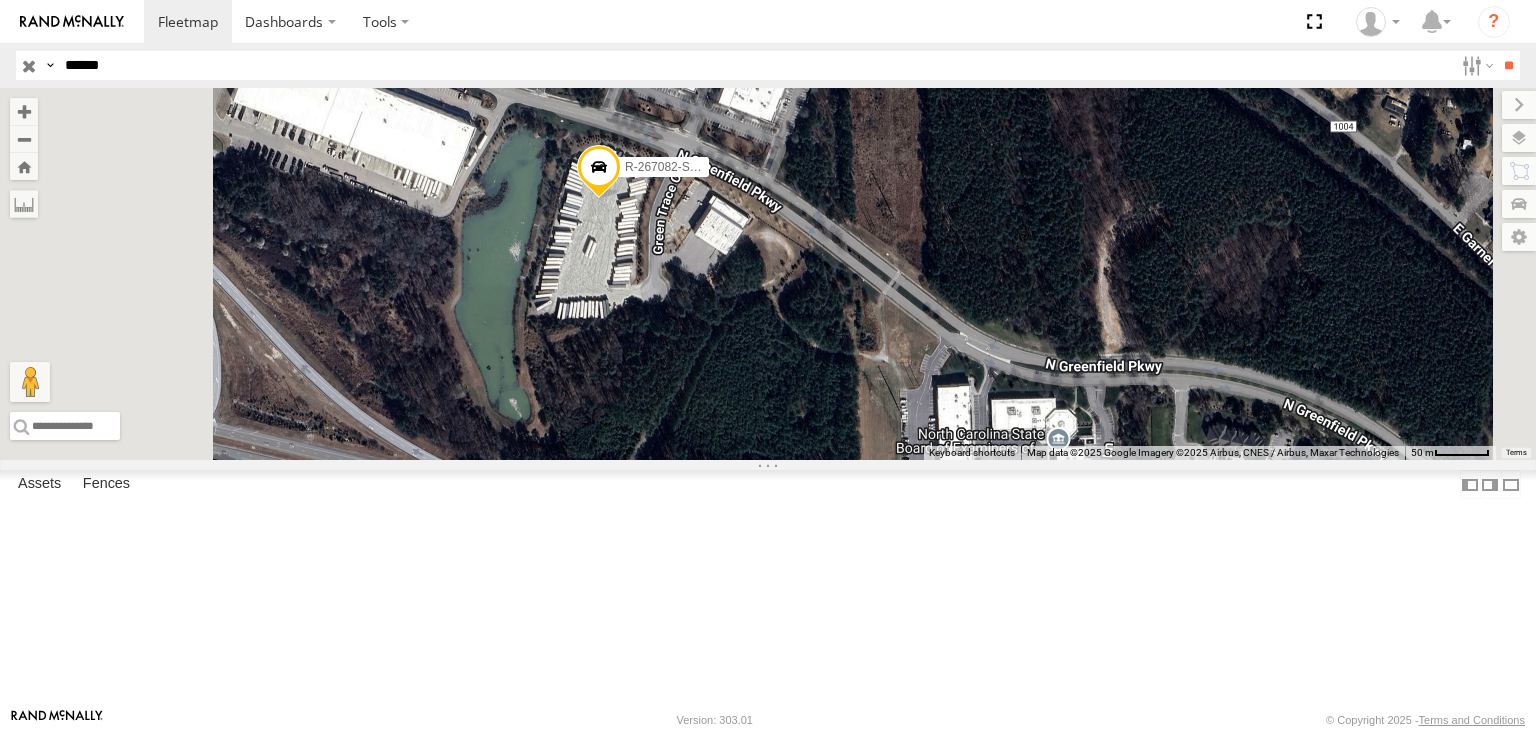 drag, startPoint x: 852, startPoint y: 409, endPoint x: 844, endPoint y: 369, distance: 40.792156 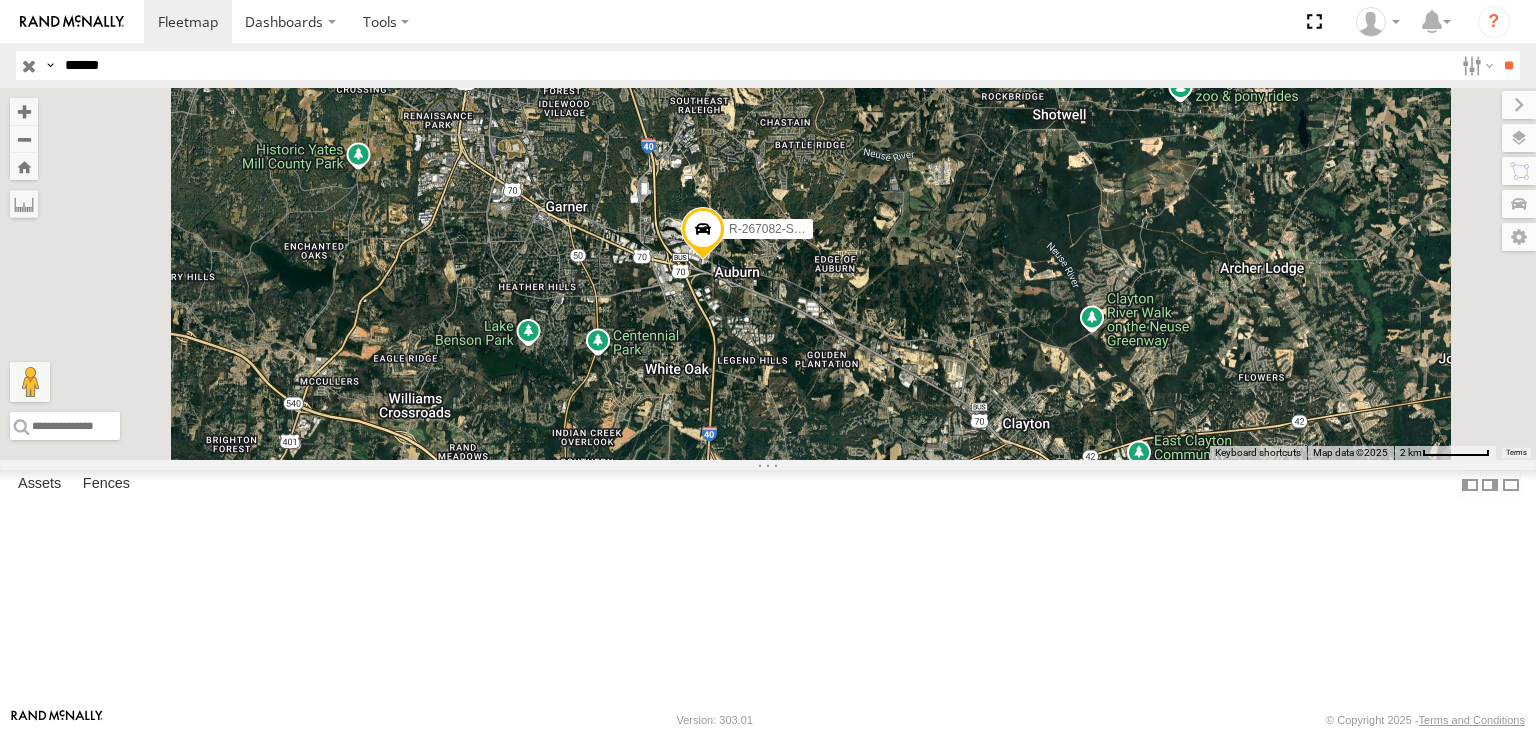 drag, startPoint x: 26, startPoint y: 66, endPoint x: 1022, endPoint y: 311, distance: 1025.6906 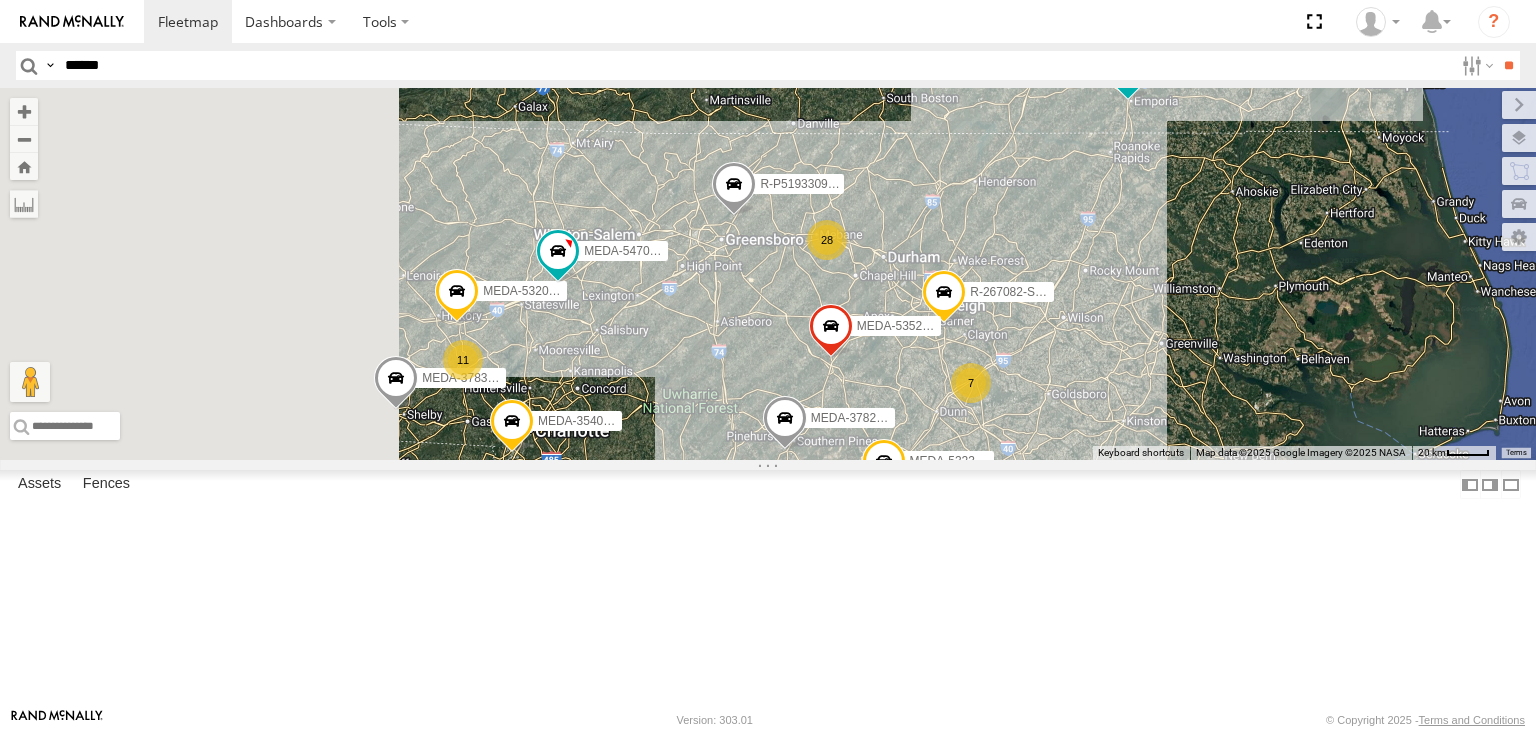 drag, startPoint x: 708, startPoint y: 431, endPoint x: 962, endPoint y: 441, distance: 254.19678 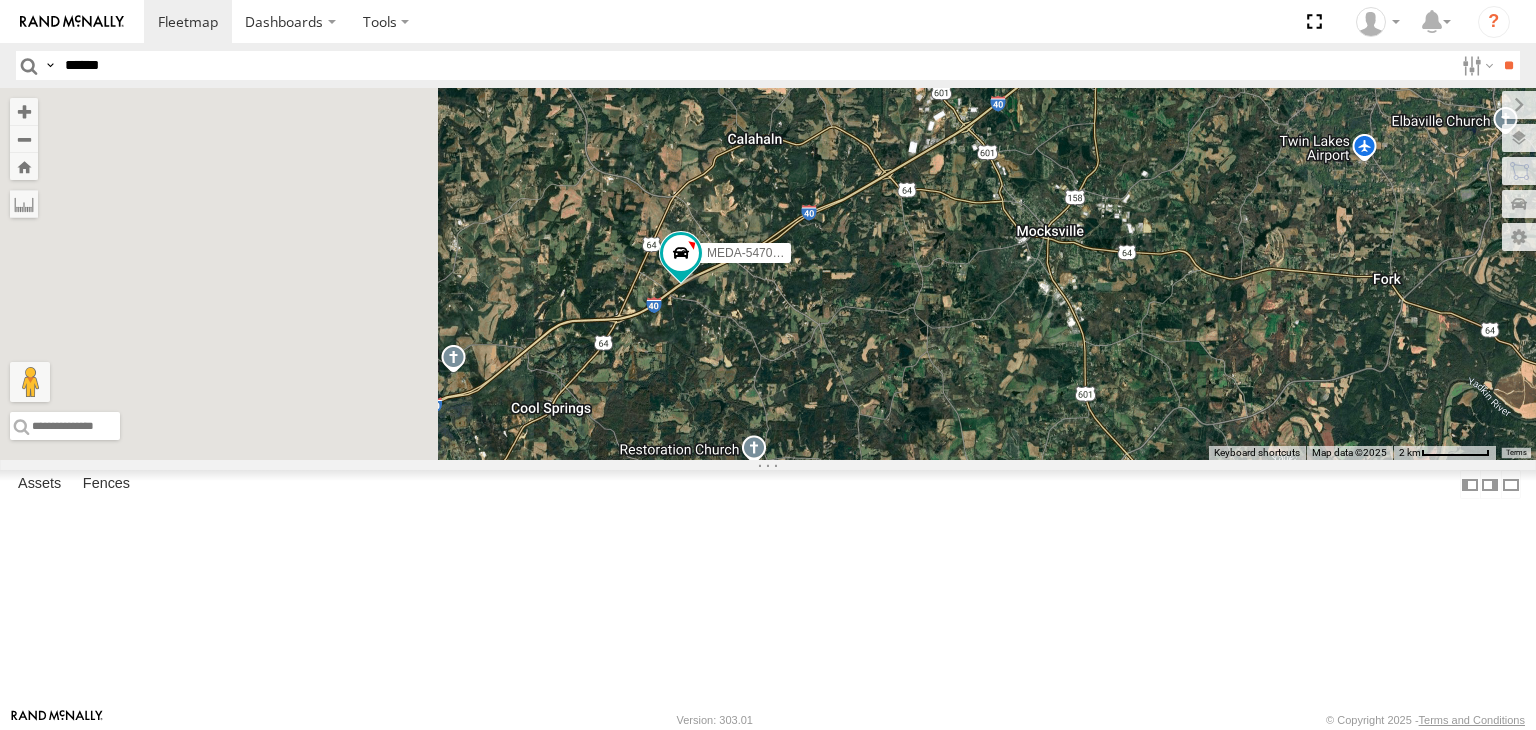click on "MEDA-532326-Swing R-402570-Swing MEDA-378267-Swing R-267082-Swing R-P5193309-Swing MEDA-535220-Swing MEDA-354002-Roll R-492405-Swing MEDA-532012-R MEDA-547001-Roll MEDA-378300-Swing No data available." at bounding box center [768, 274] 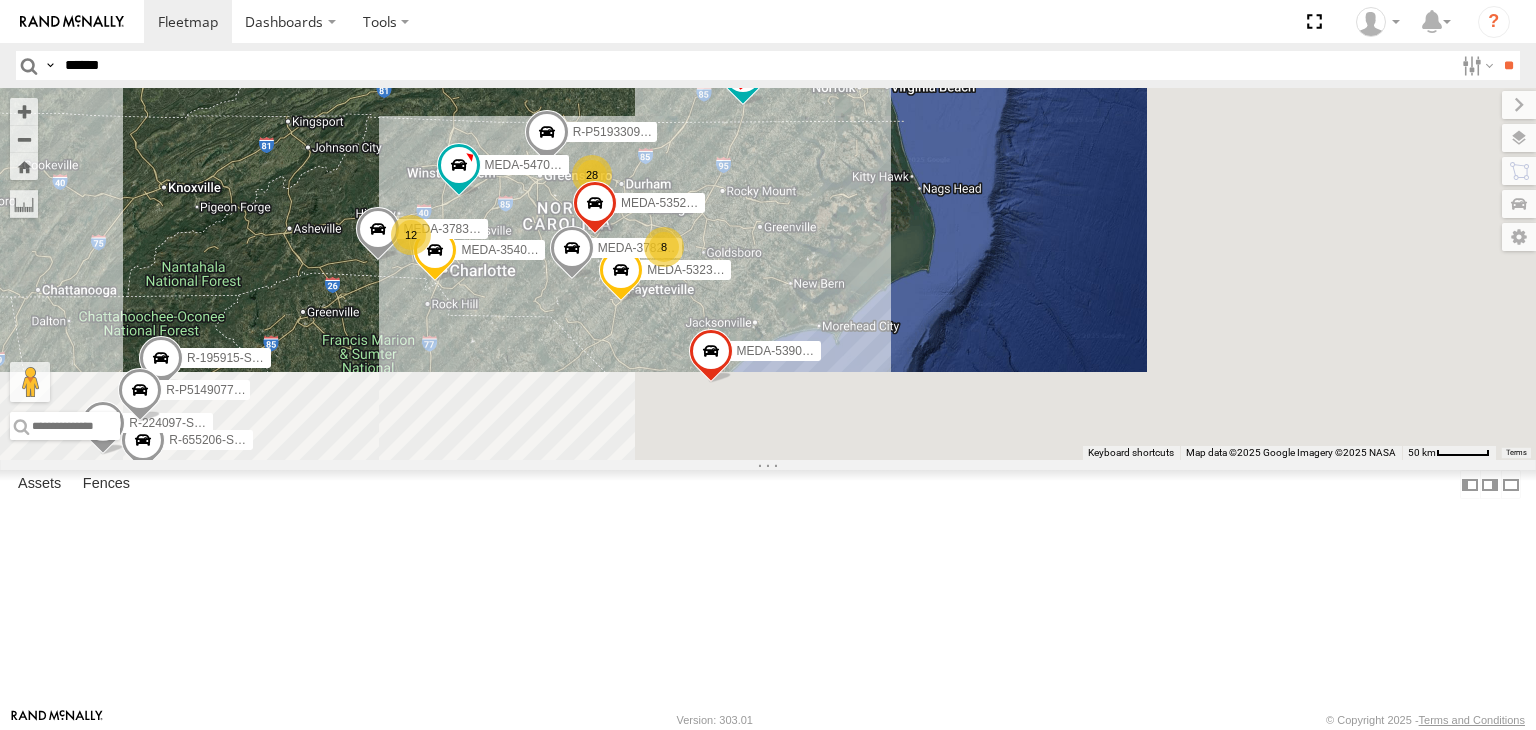 drag, startPoint x: 1203, startPoint y: 544, endPoint x: 851, endPoint y: 262, distance: 451.02994 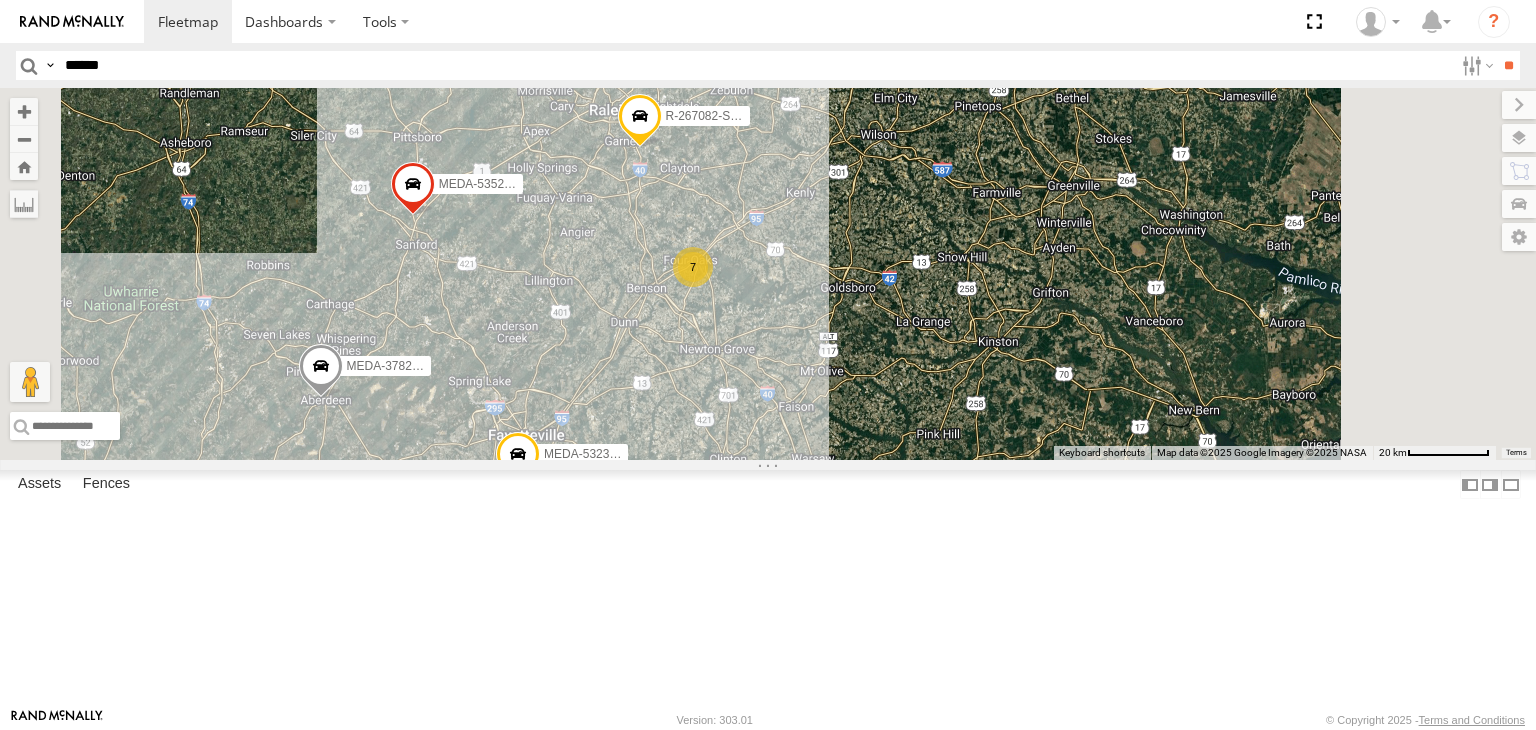 drag, startPoint x: 926, startPoint y: 313, endPoint x: 936, endPoint y: 486, distance: 173.28877 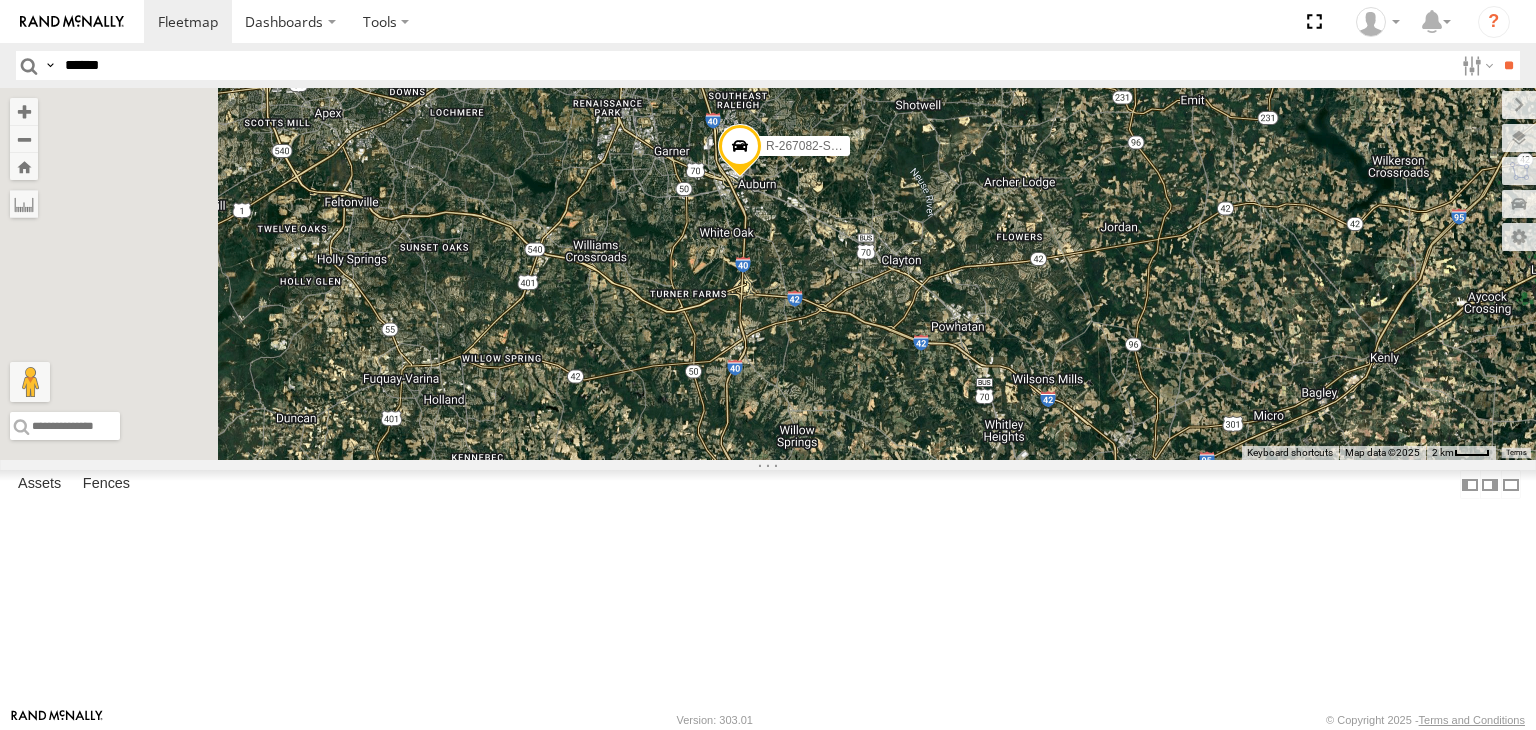 drag, startPoint x: 780, startPoint y: 194, endPoint x: 1003, endPoint y: 572, distance: 438.87698 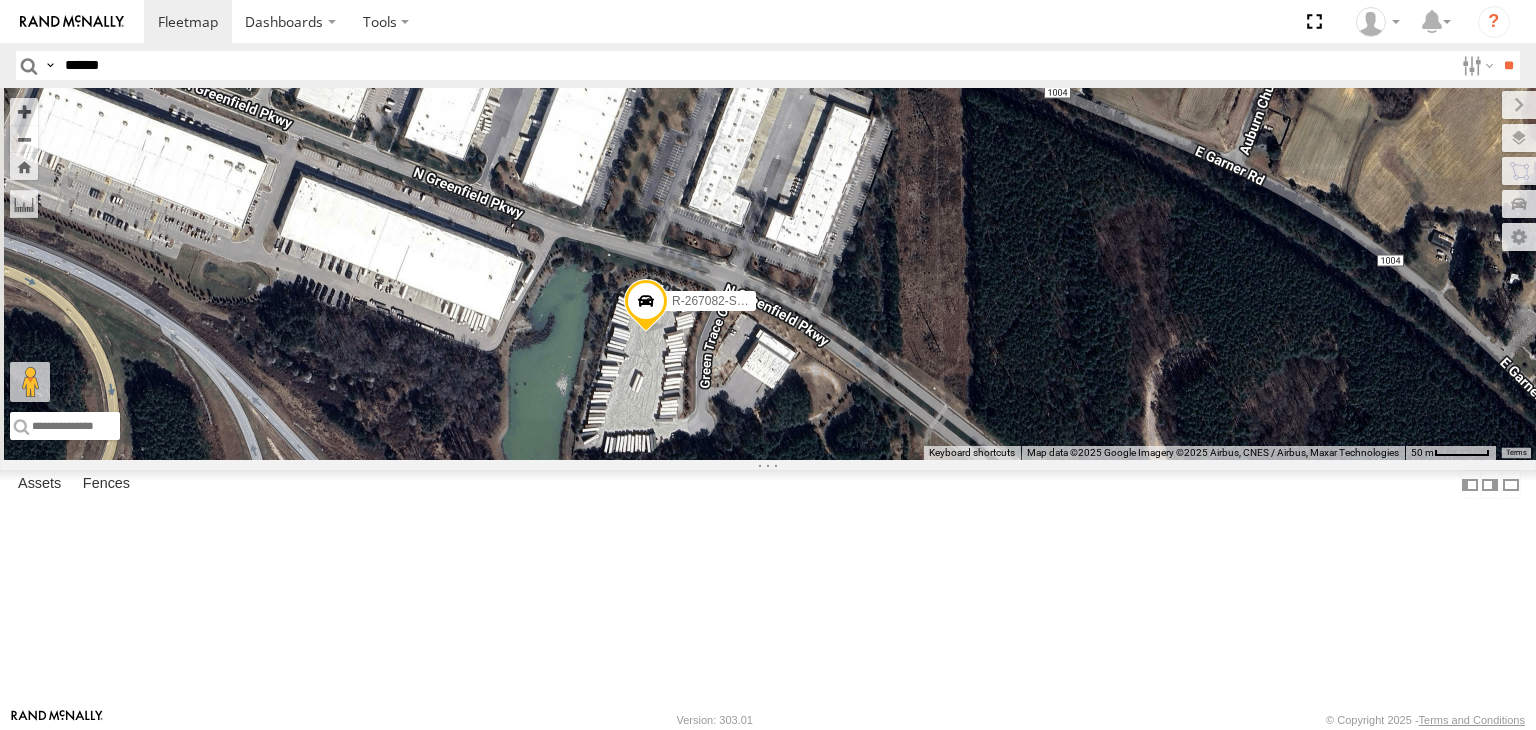 drag, startPoint x: 1061, startPoint y: 393, endPoint x: 955, endPoint y: 507, distance: 155.6663 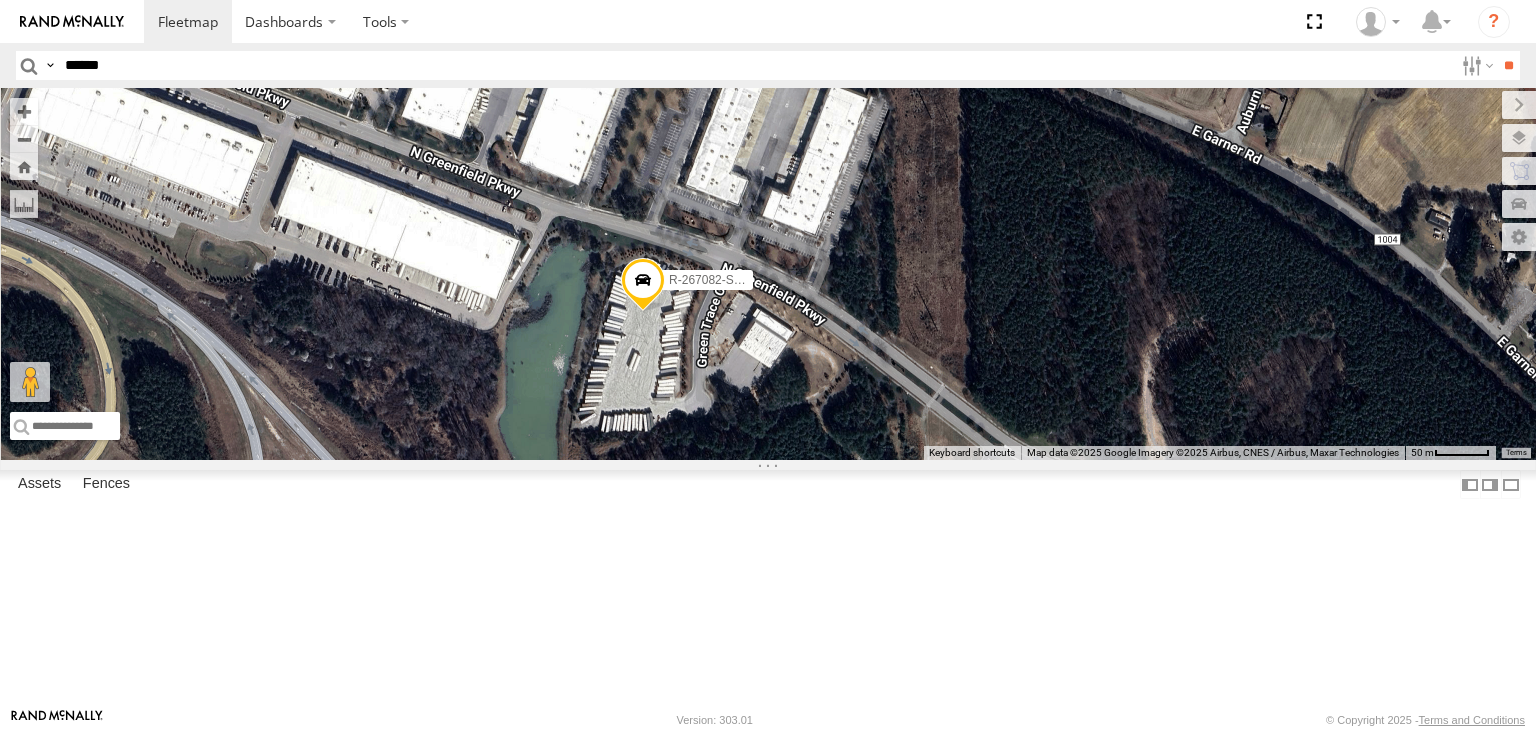 drag, startPoint x: 991, startPoint y: 609, endPoint x: 988, endPoint y: 584, distance: 25.179358 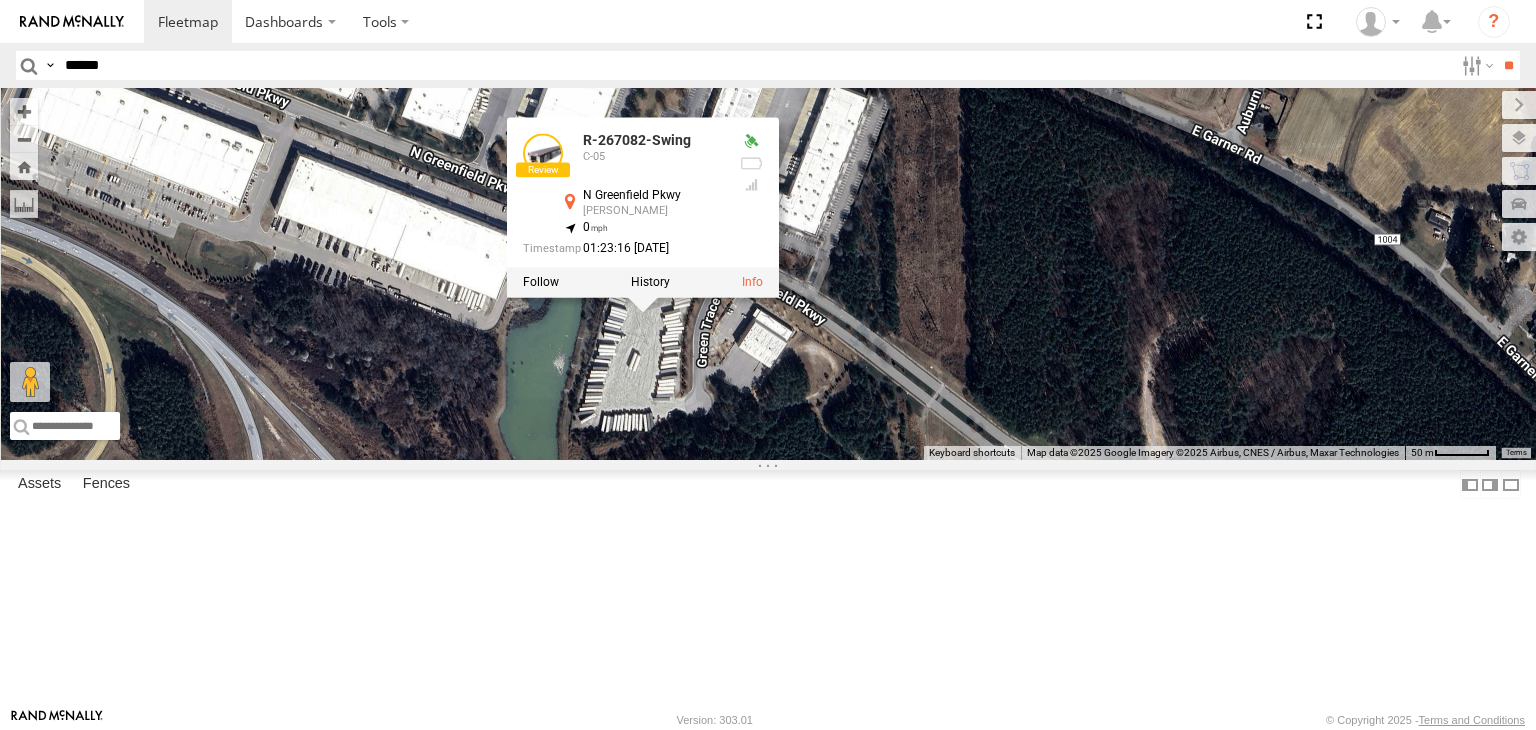 click on "R-195915-Swing MEDA-532326-Swing R-655206-Swing MEDA-378267-Swing R-P5193309-Swing MEDA-533014-Swing MEDA-535220-Swing MEDA-354002-Roll R-224097-Swing R-492405-Swing R-353781-Swing MEDA-547001-Roll R-P5149077-Swing MEDA-378300-Swing R-402837-Swing MEDA-539001-Roll R-267082-Swing R-267082-Swing C-05 N Greenfield Pkwy [PERSON_NAME] 35.69611 ,  -78.56733 0 01:23:16 [DATE] No data available." at bounding box center [768, 274] 